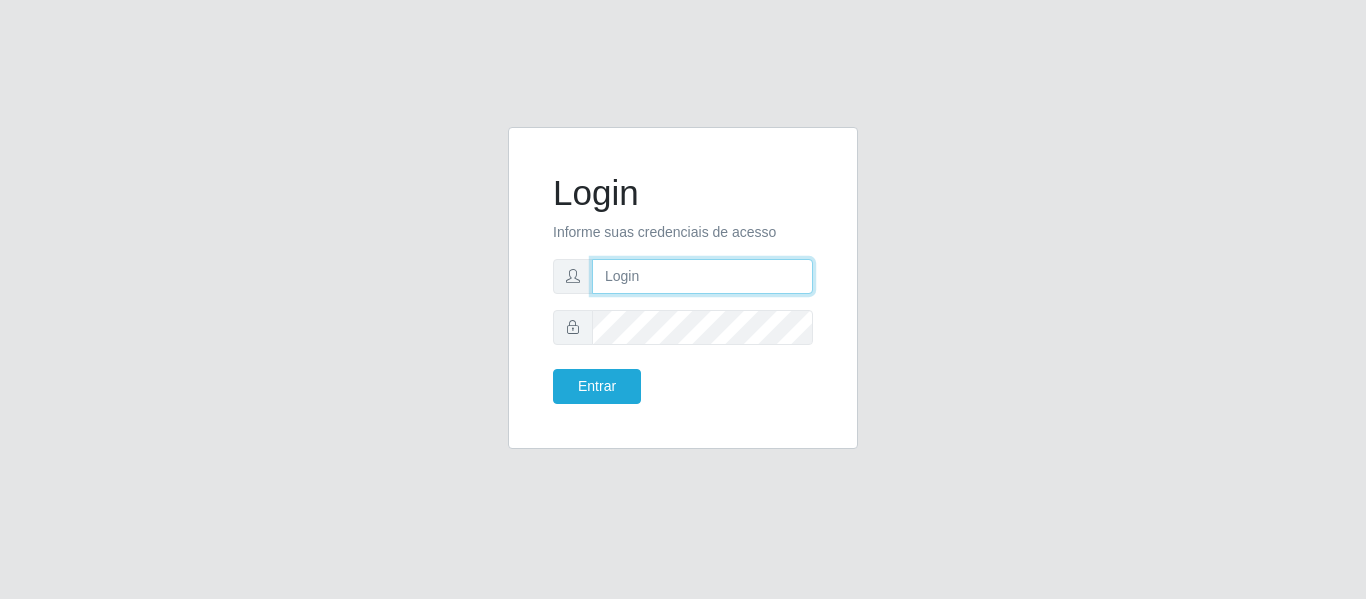 scroll, scrollTop: 0, scrollLeft: 0, axis: both 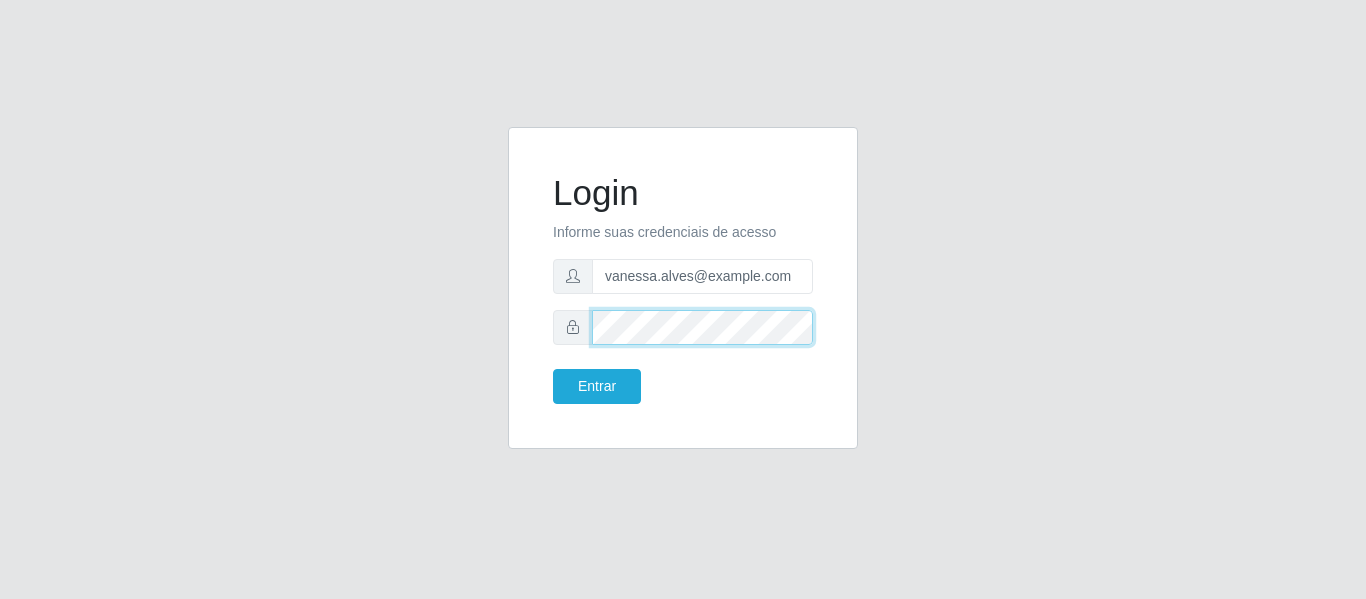 click on "Entrar" at bounding box center (597, 386) 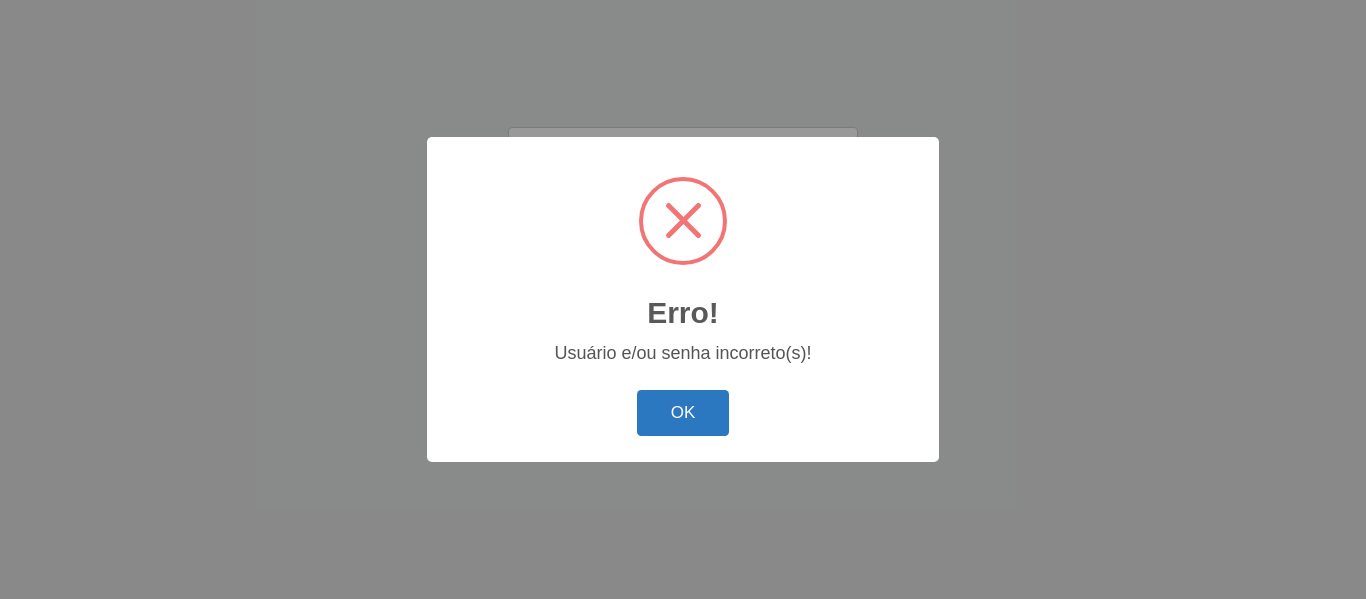 click on "OK" at bounding box center [683, 413] 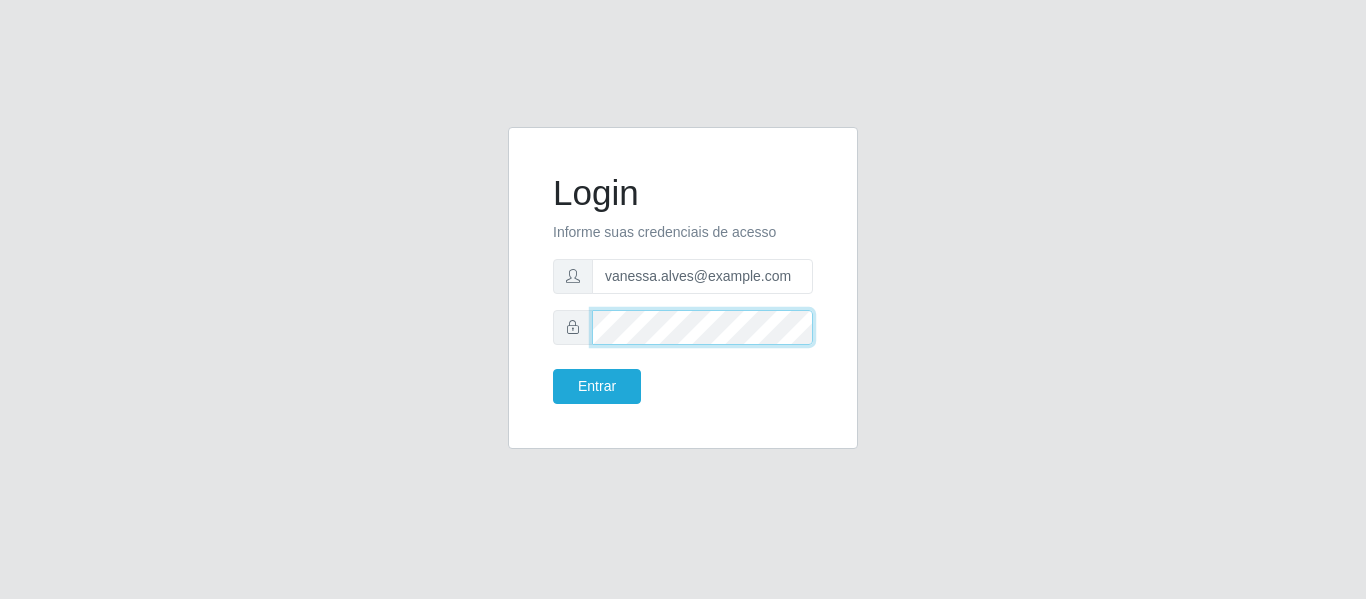 click on "Entrar" at bounding box center [597, 386] 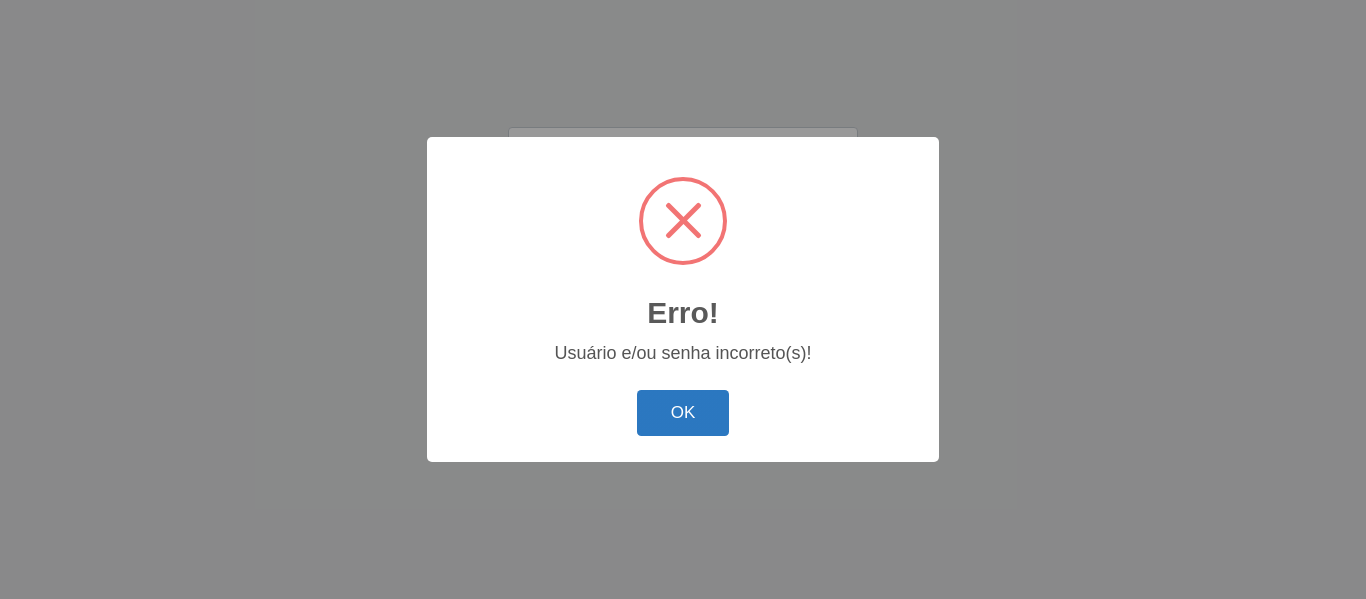 click on "OK" at bounding box center (683, 413) 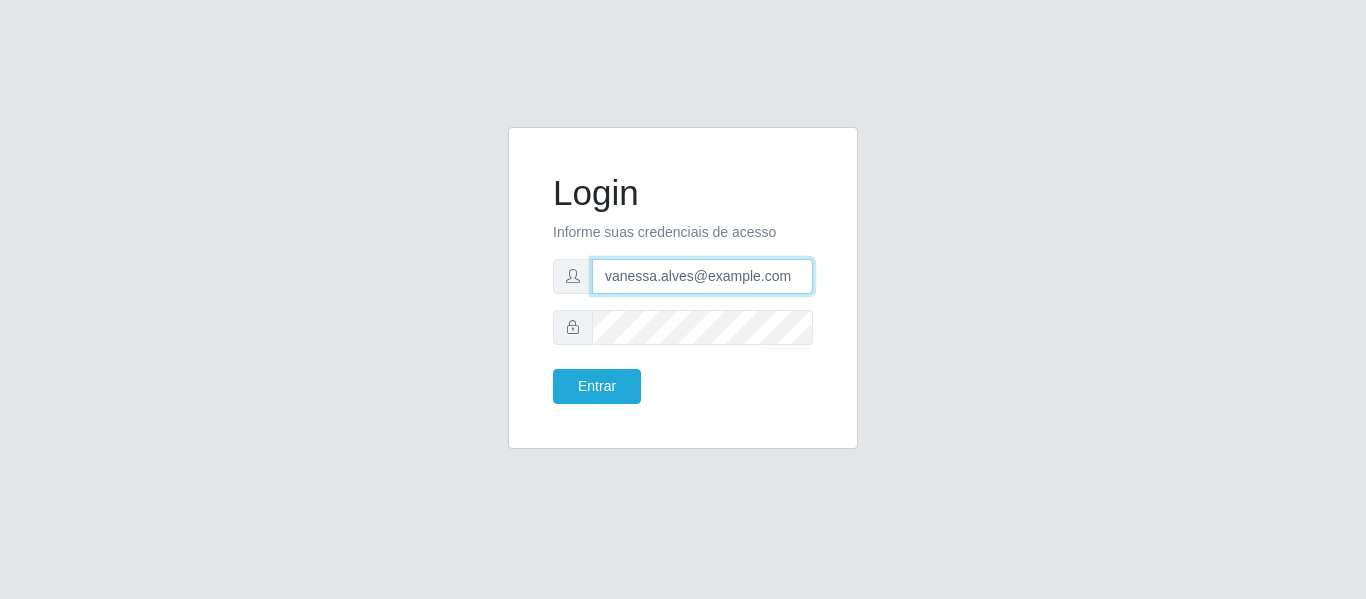 click on "vanessa.alves@example.com" at bounding box center [702, 276] 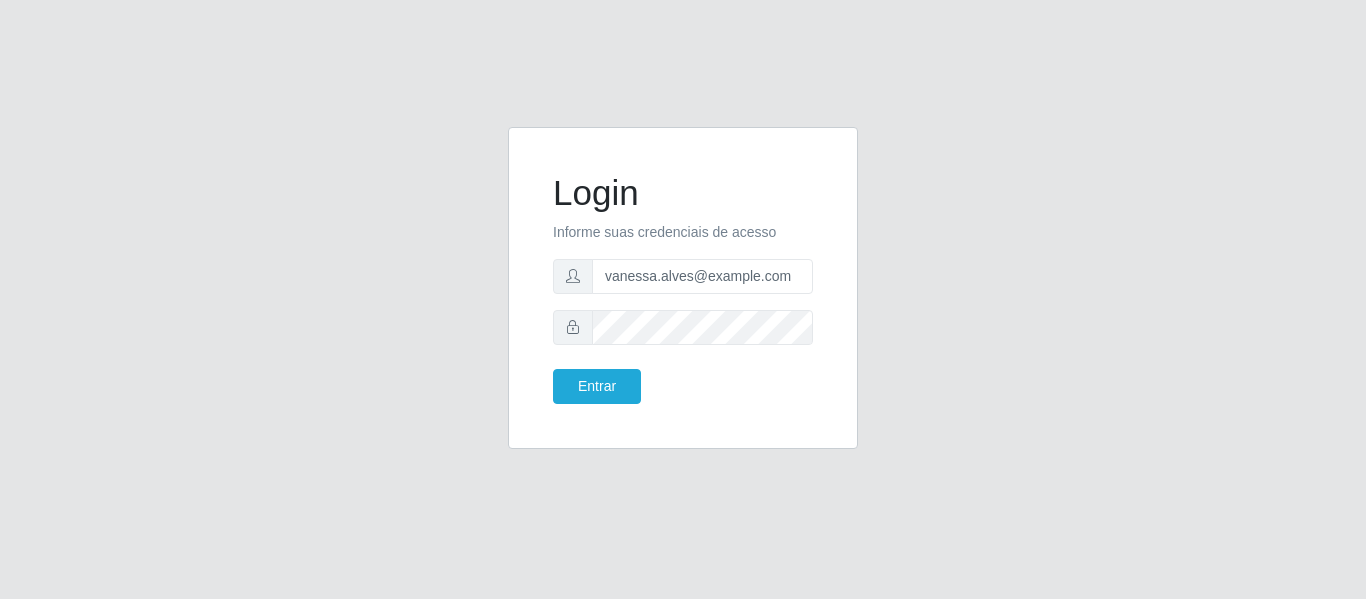 click on "Login Informe suas credenciais de acesso vanessa.alves@hiperqueiroz.com.br Entrar" 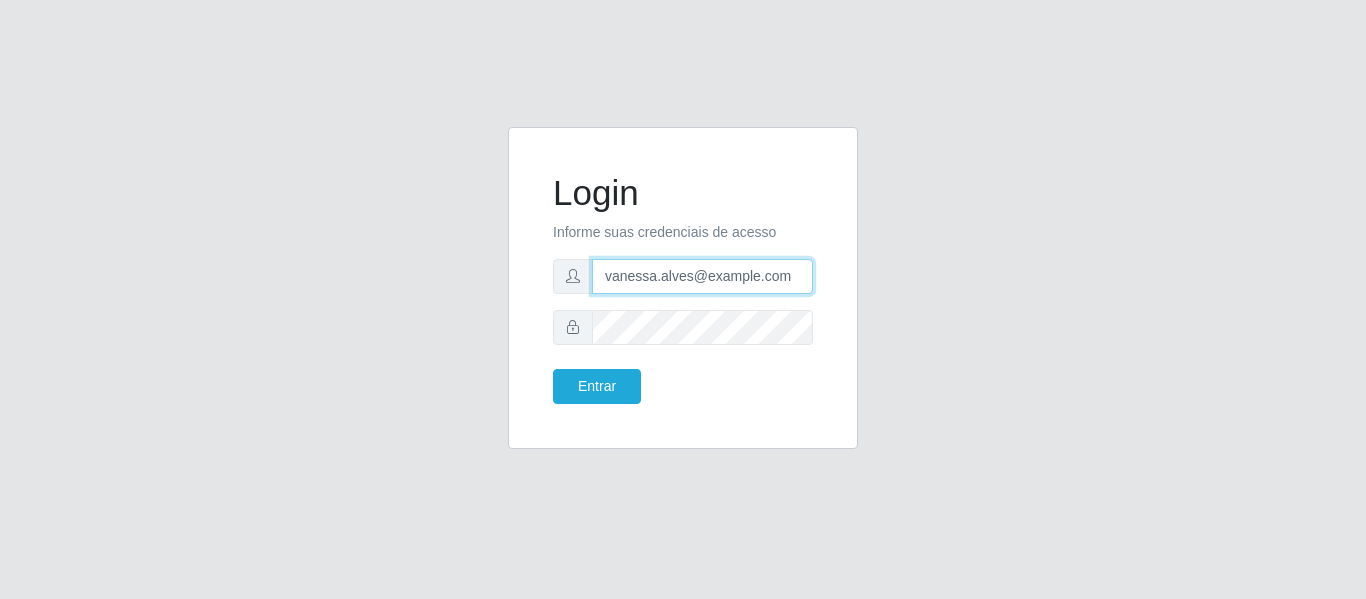 click on "vanessa.alves@example.com" at bounding box center (702, 276) 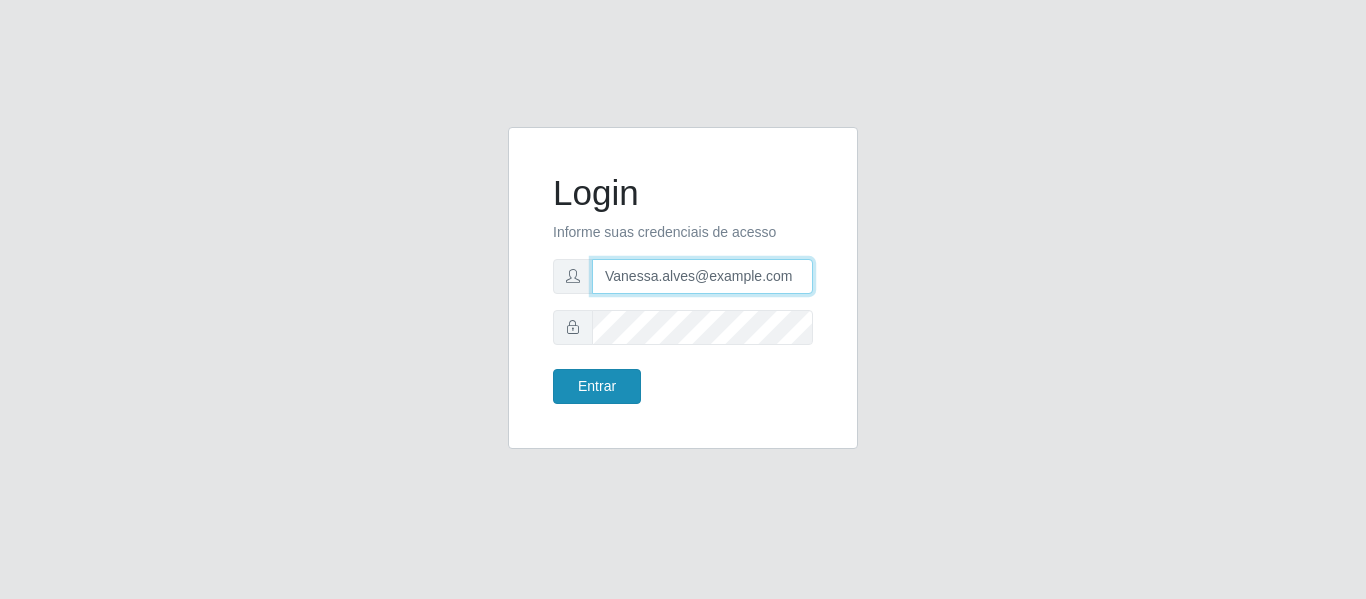 type on "Vanessa.alves@hiperqueiroz.com.br" 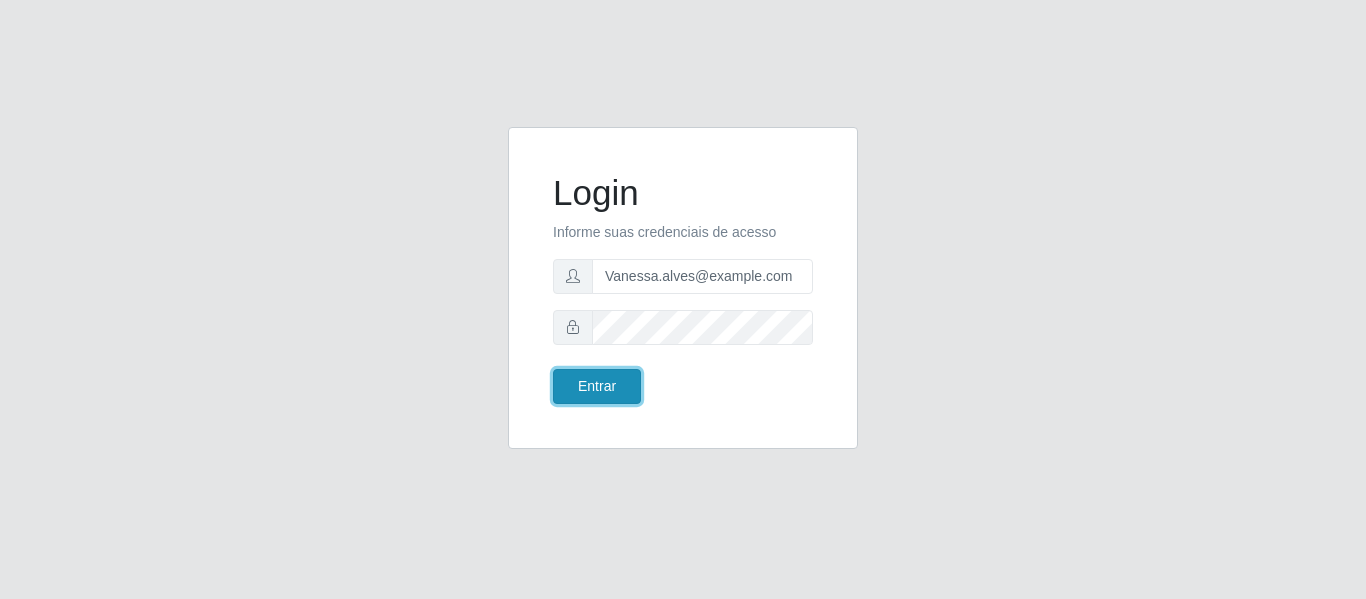 click on "Entrar" at bounding box center (597, 386) 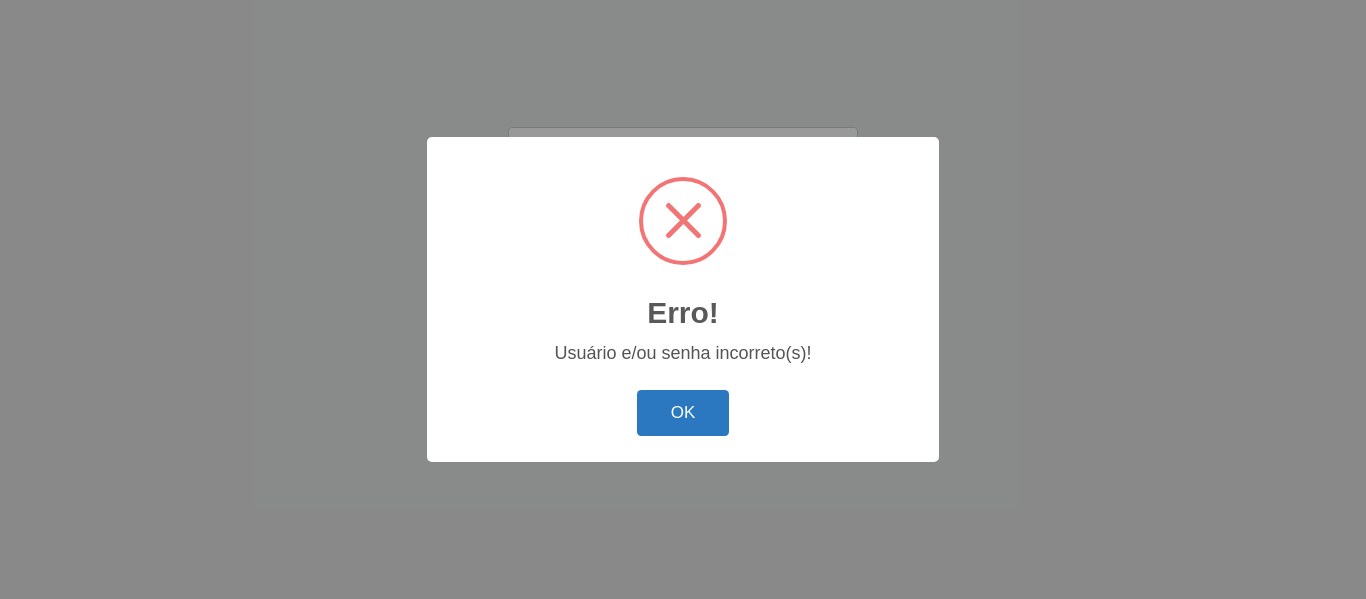click on "OK" at bounding box center [683, 413] 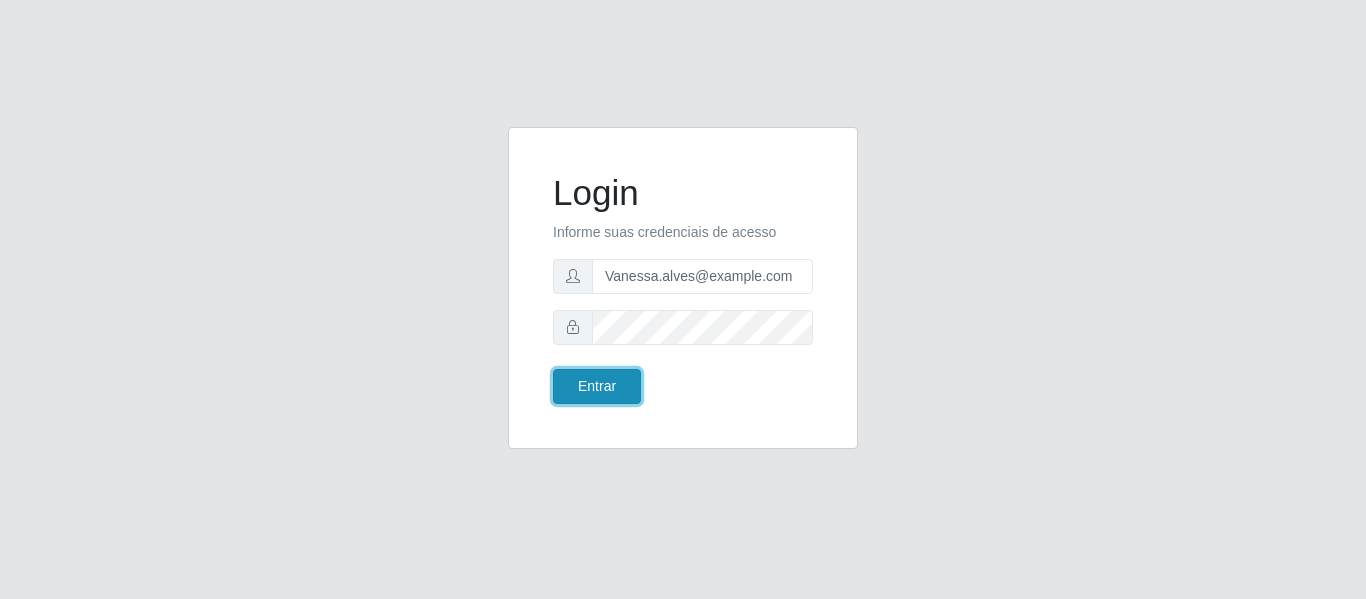 click on "Entrar" at bounding box center [597, 386] 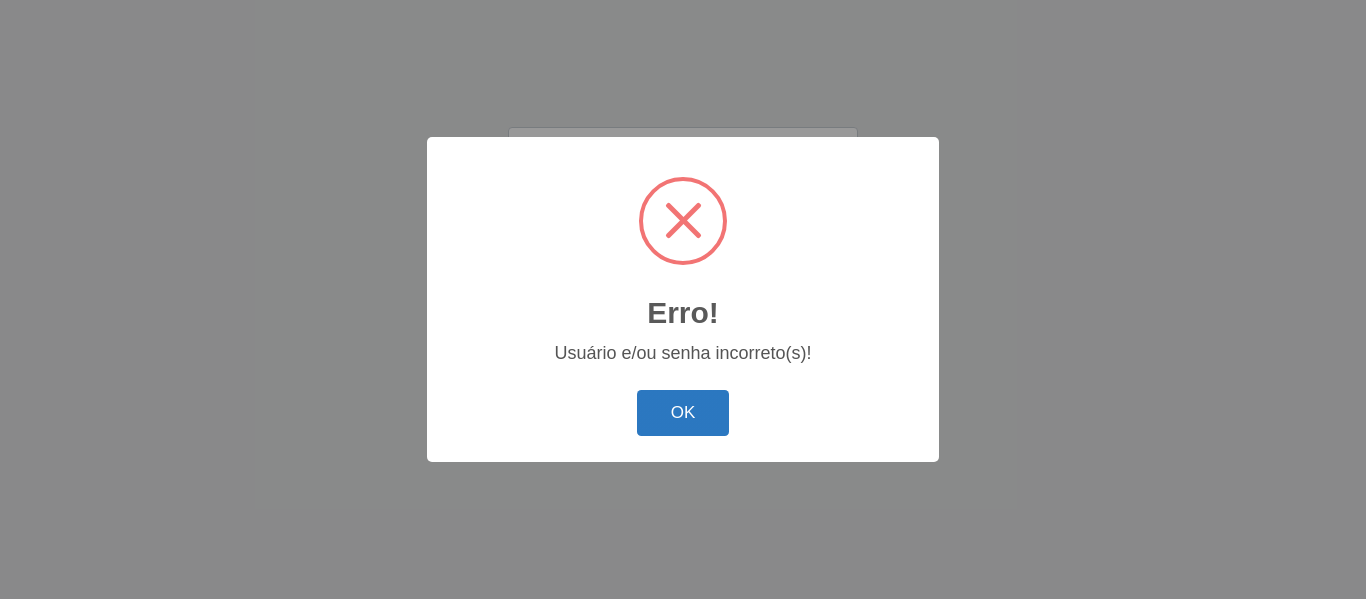 click on "OK" at bounding box center (683, 413) 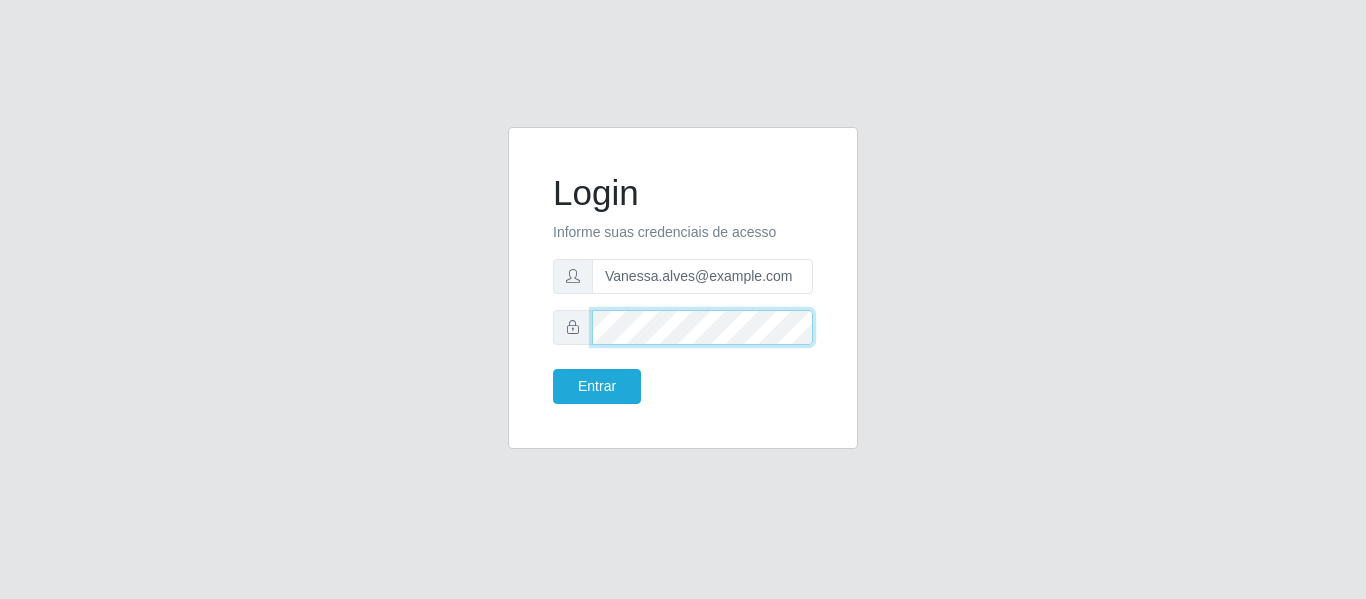 click on "Entrar" at bounding box center (597, 386) 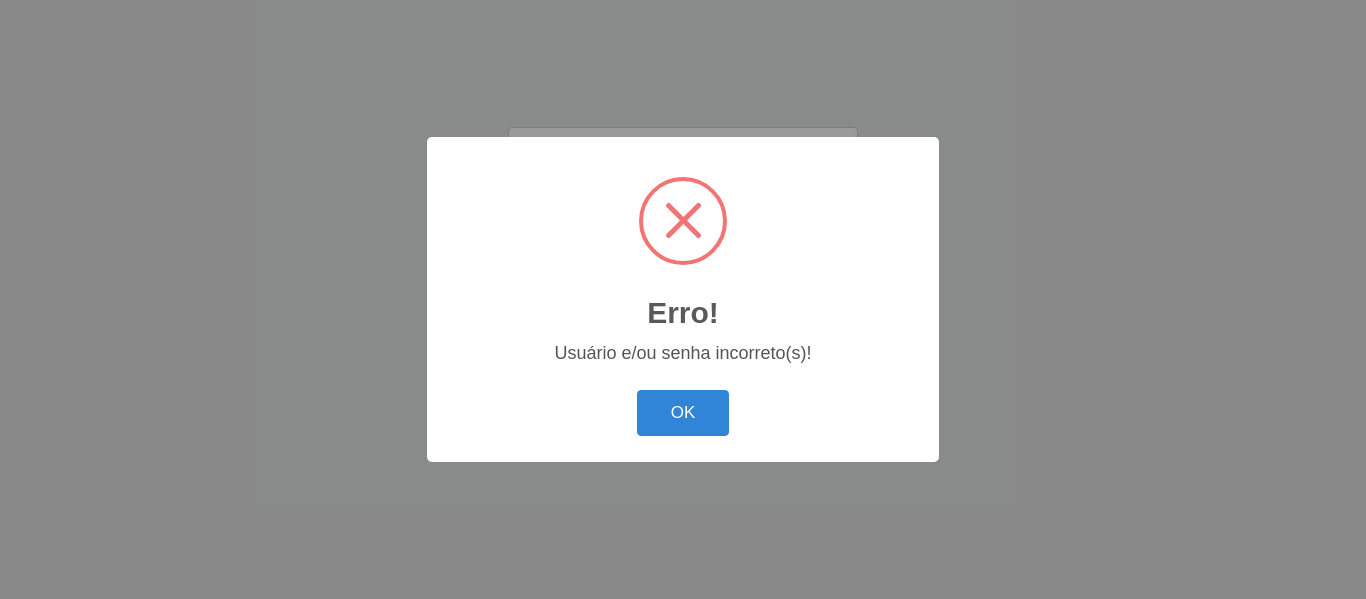 type 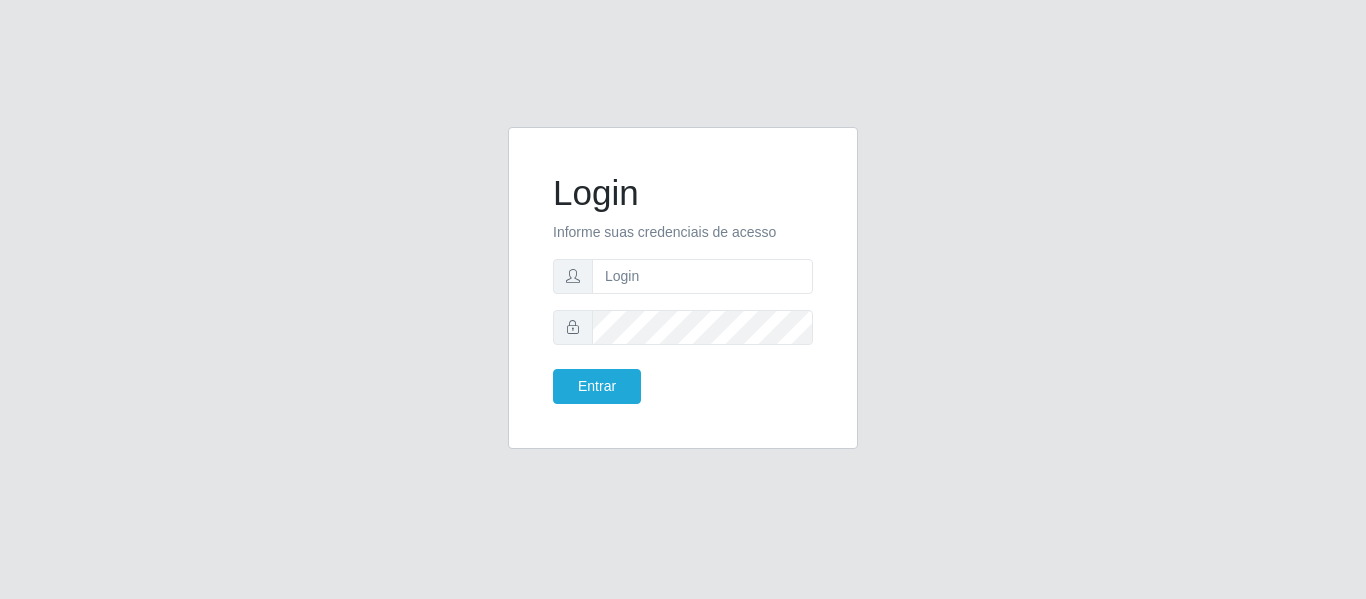 scroll, scrollTop: 0, scrollLeft: 0, axis: both 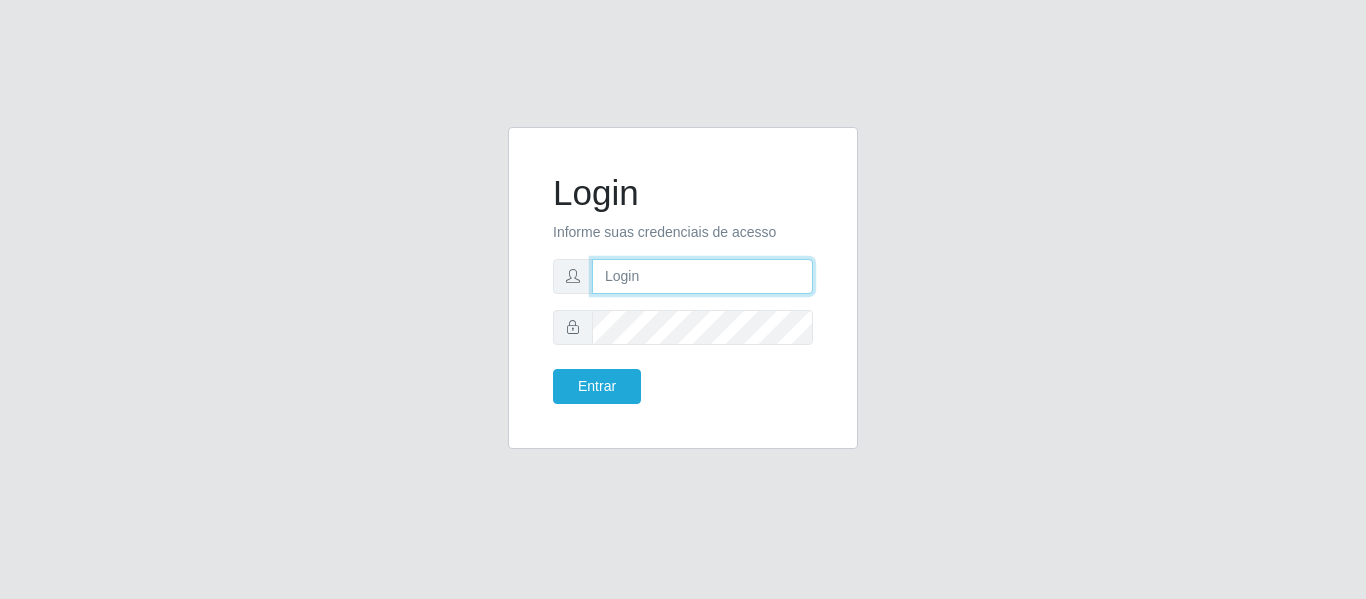 click at bounding box center [702, 276] 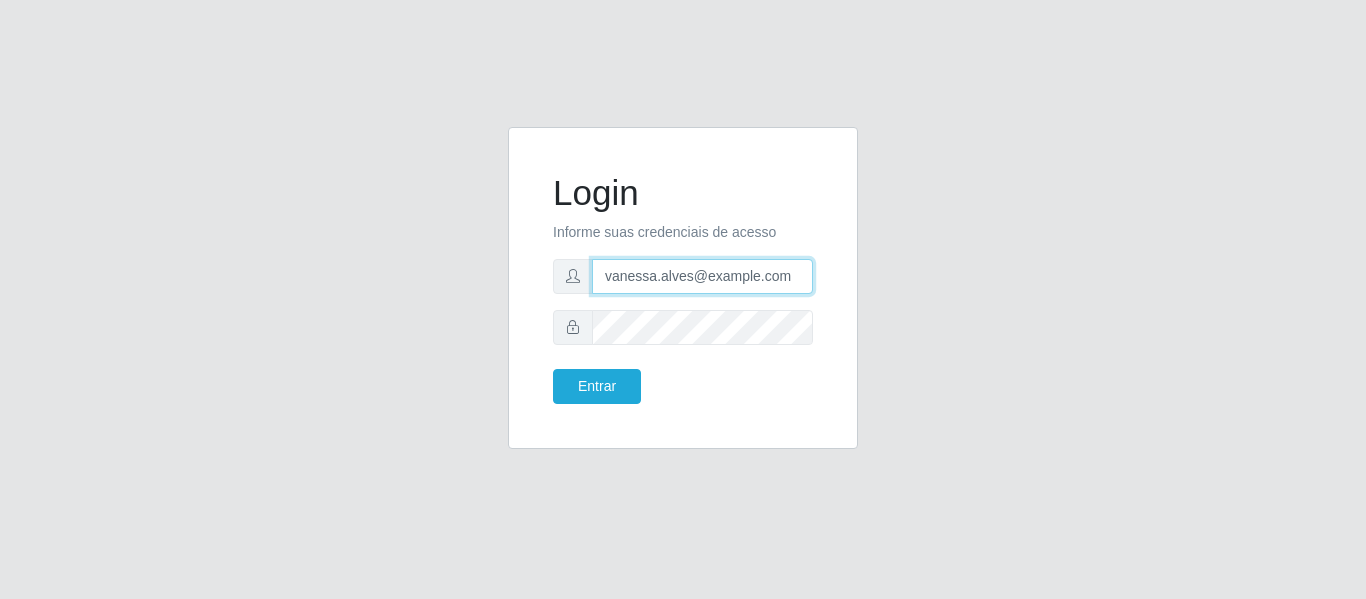 click on "vanessa.alves@example.com" at bounding box center [702, 276] 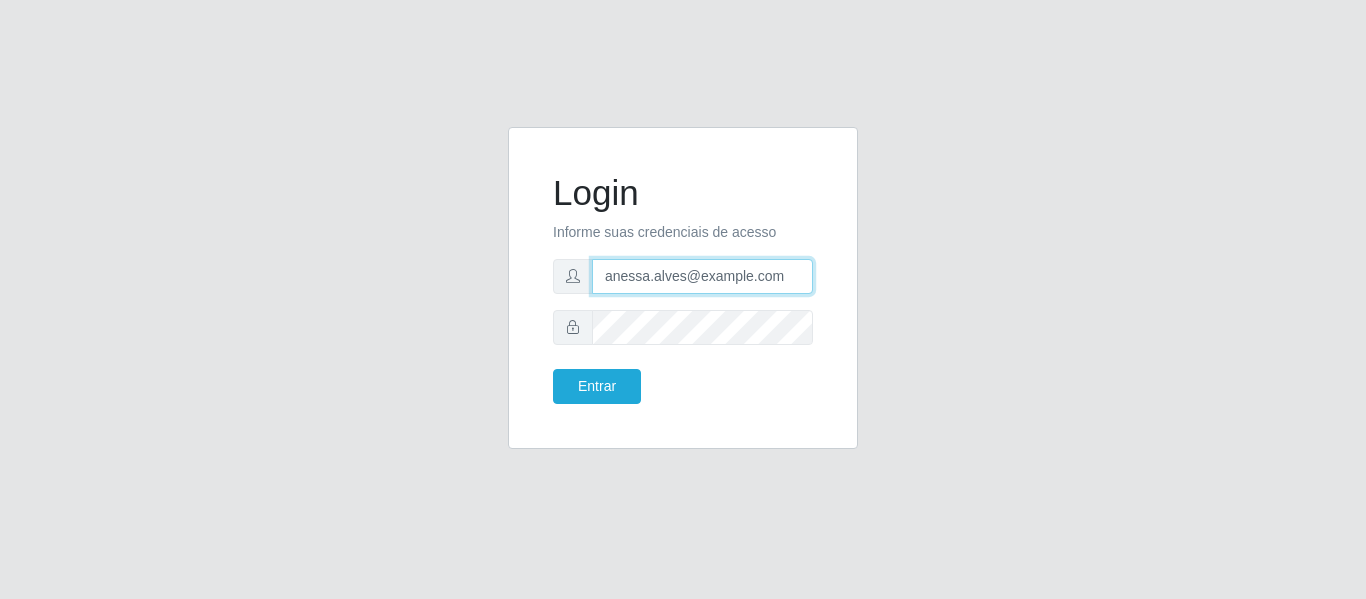 type on "vanessa.alves@example.com" 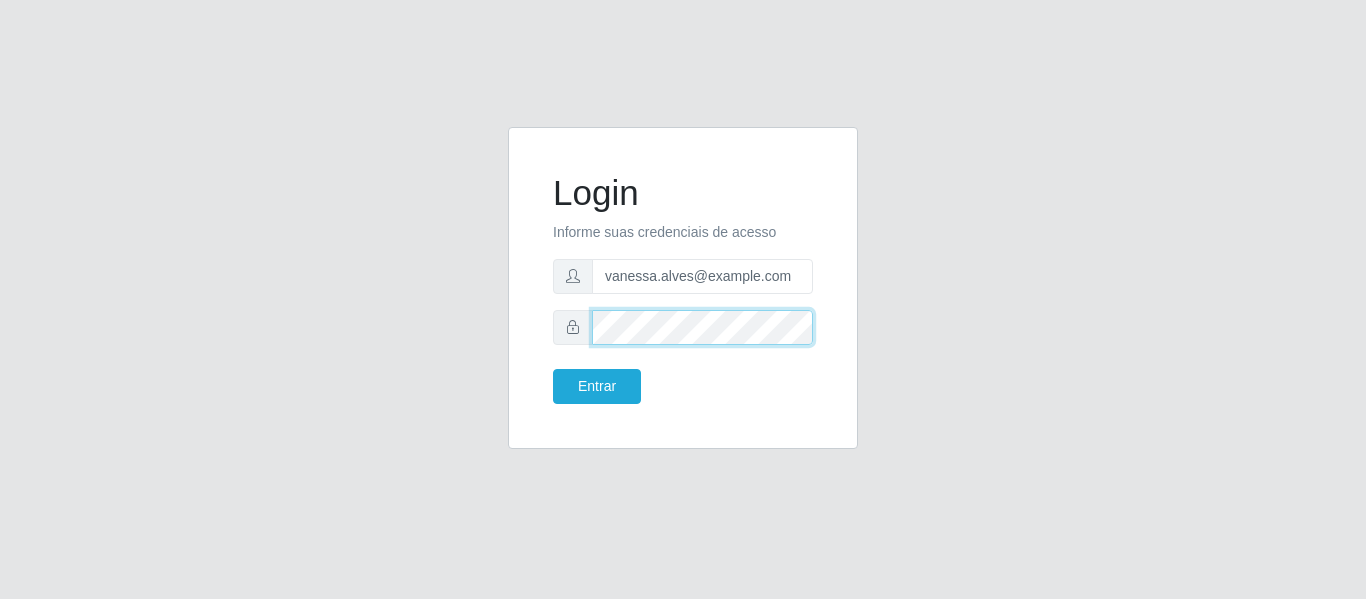 click on "Entrar" at bounding box center (597, 386) 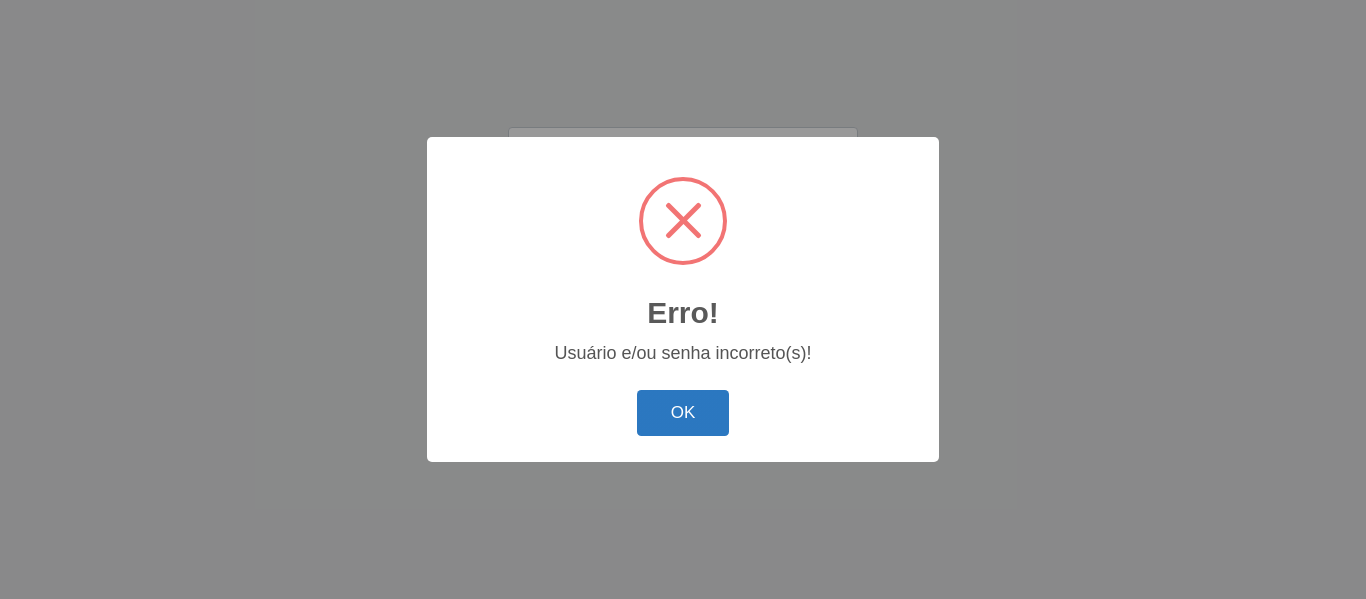 click on "OK" at bounding box center [683, 413] 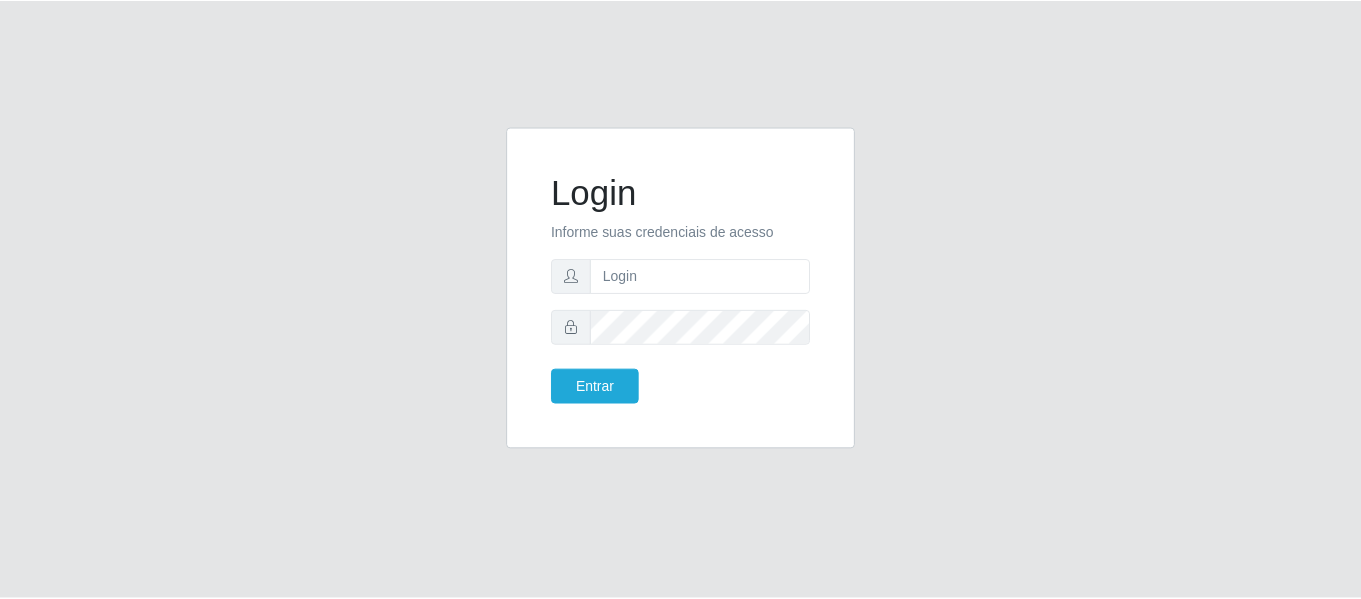 scroll, scrollTop: 0, scrollLeft: 0, axis: both 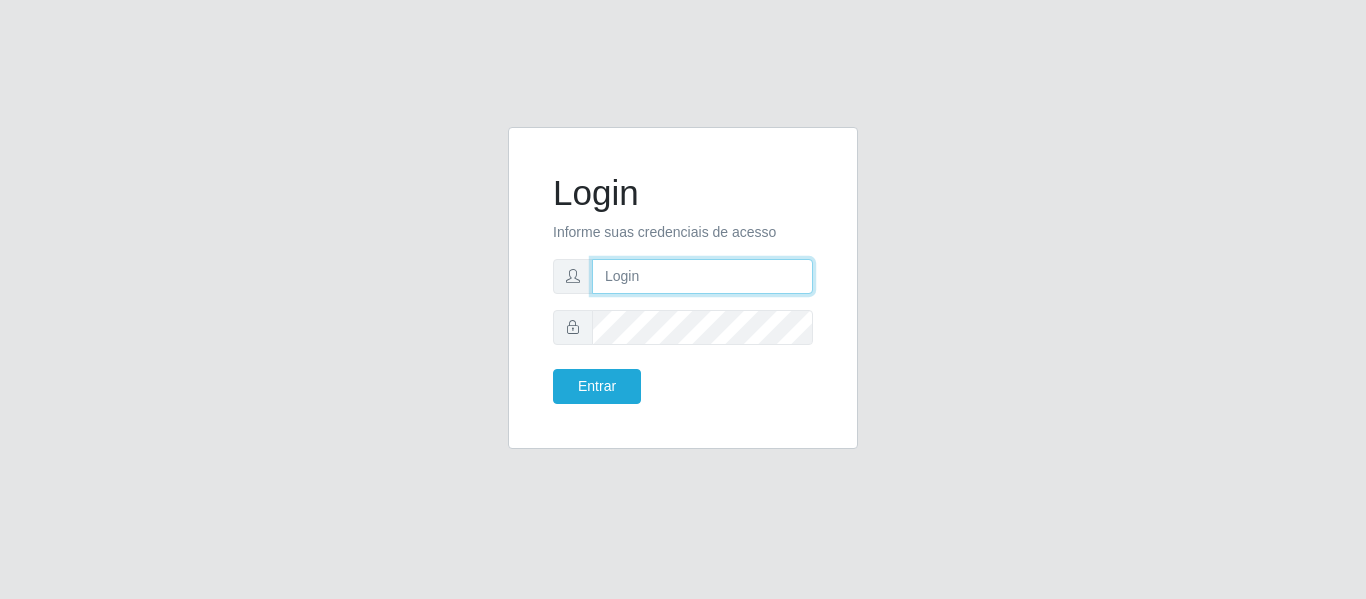 click at bounding box center (702, 276) 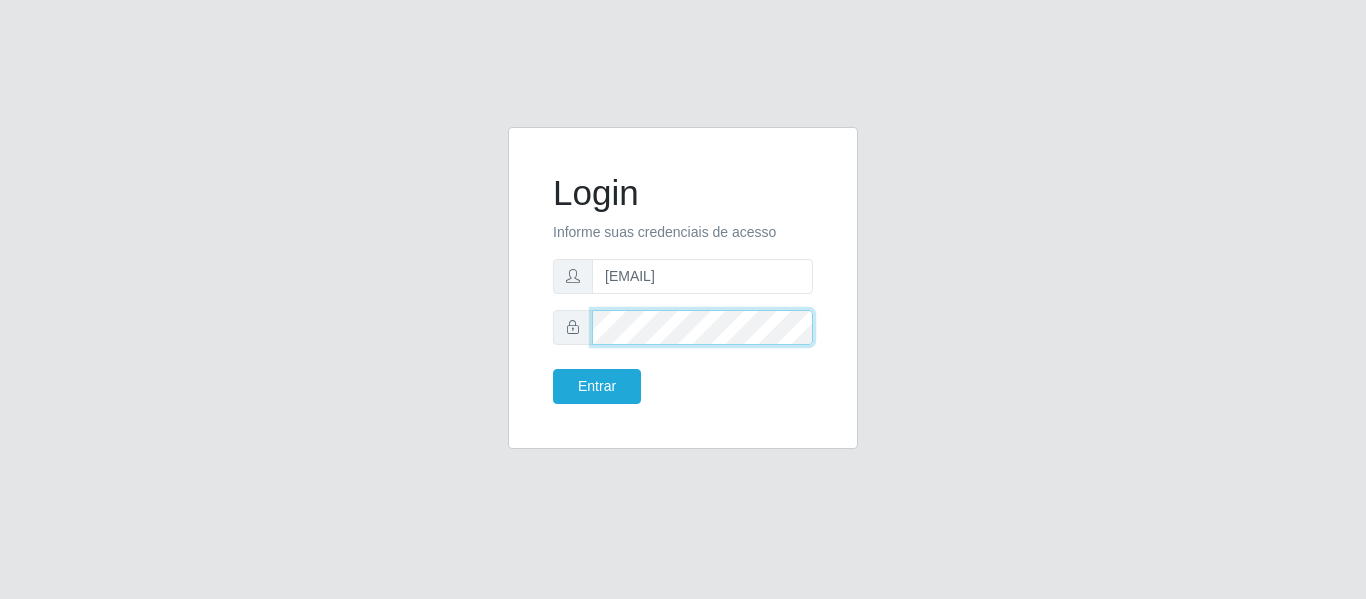 click on "Entrar" at bounding box center (597, 386) 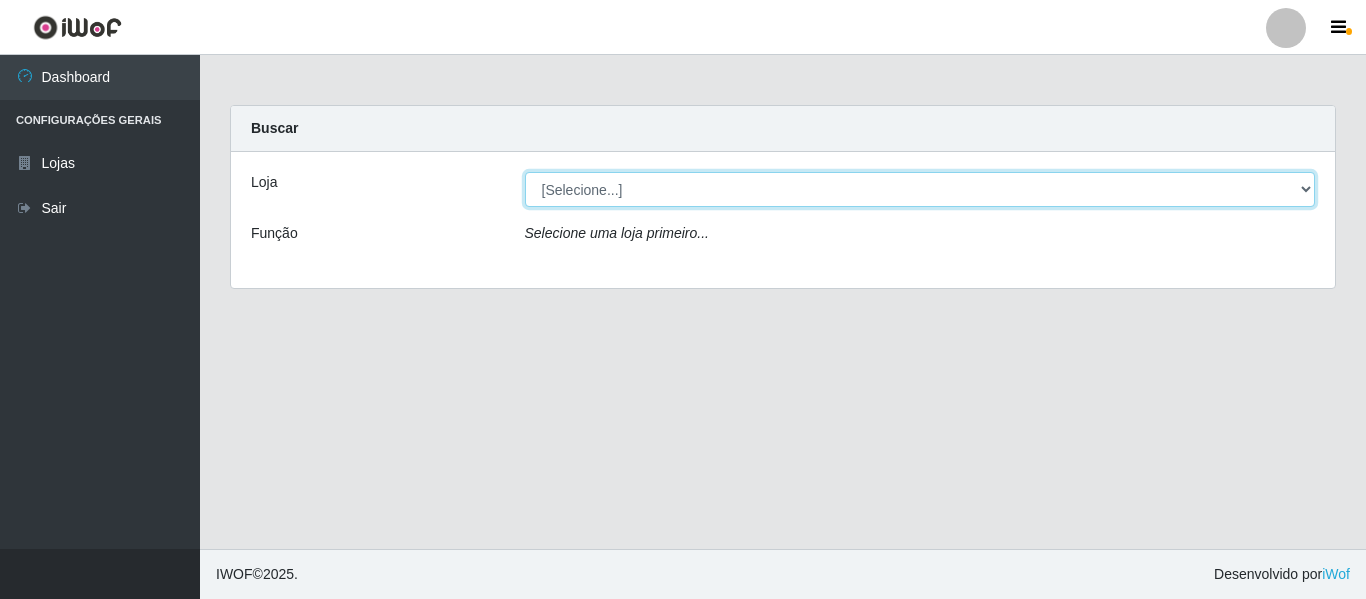 click on "[Selecione...] Hiper Queiroz - Nova Betânia" at bounding box center (920, 189) 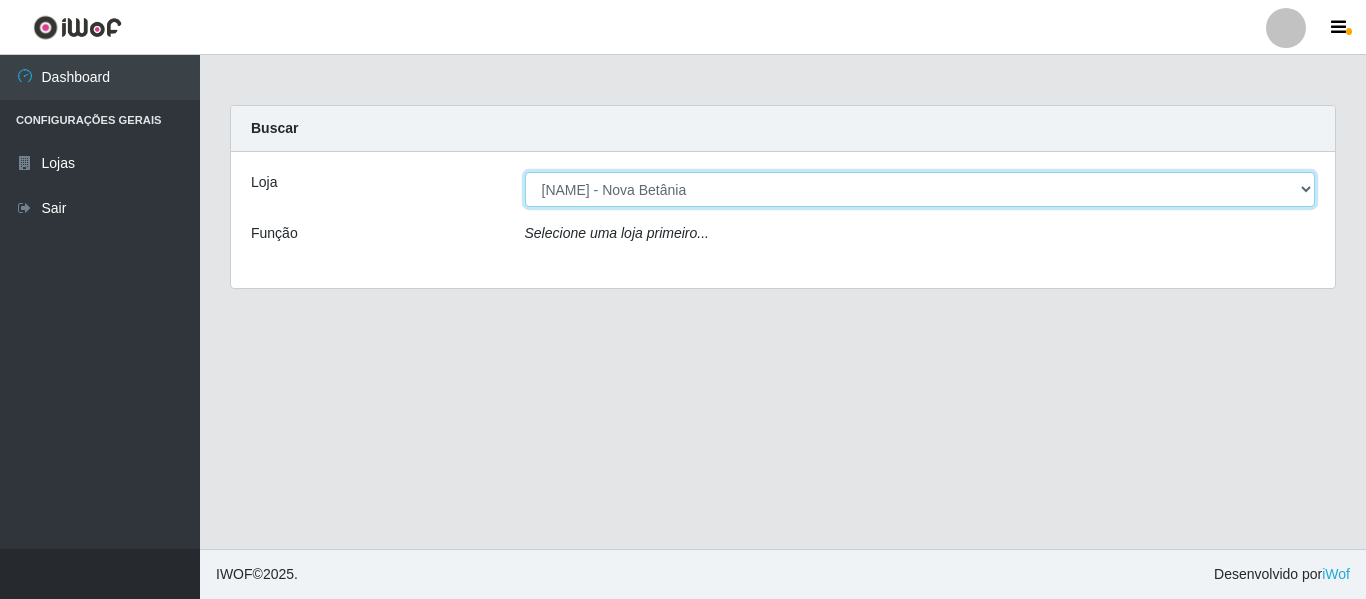 click on "[Selecione...] Hiper Queiroz - Nova Betânia" at bounding box center [920, 189] 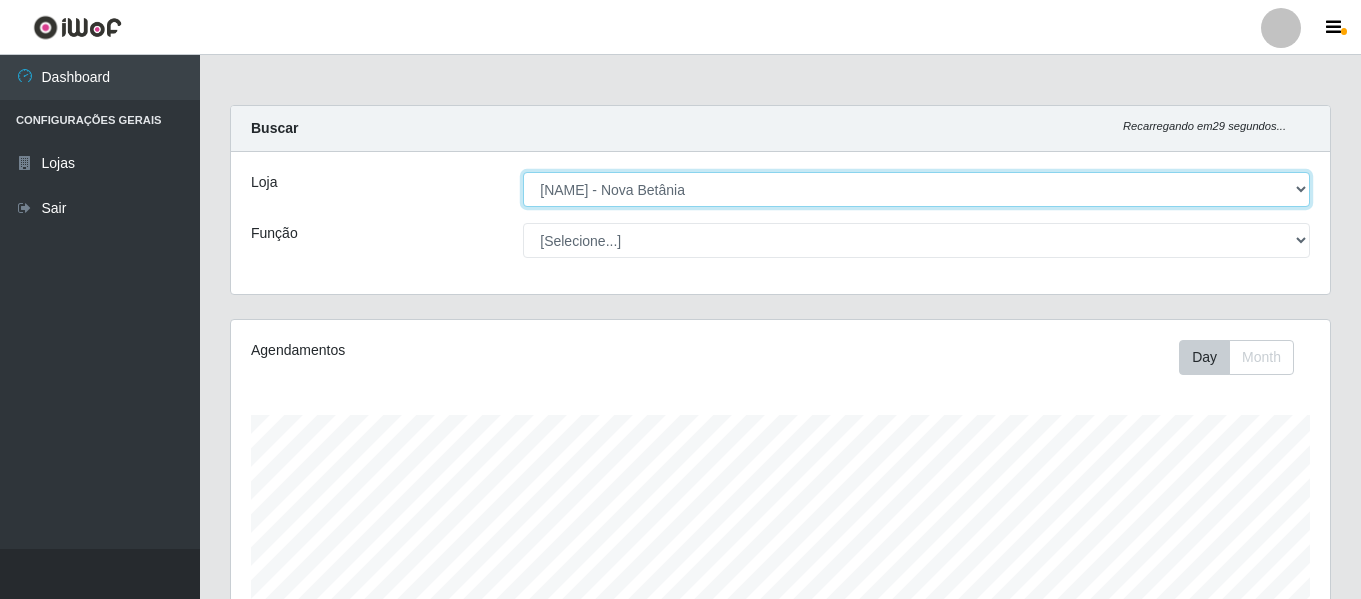 scroll, scrollTop: 999585, scrollLeft: 998901, axis: both 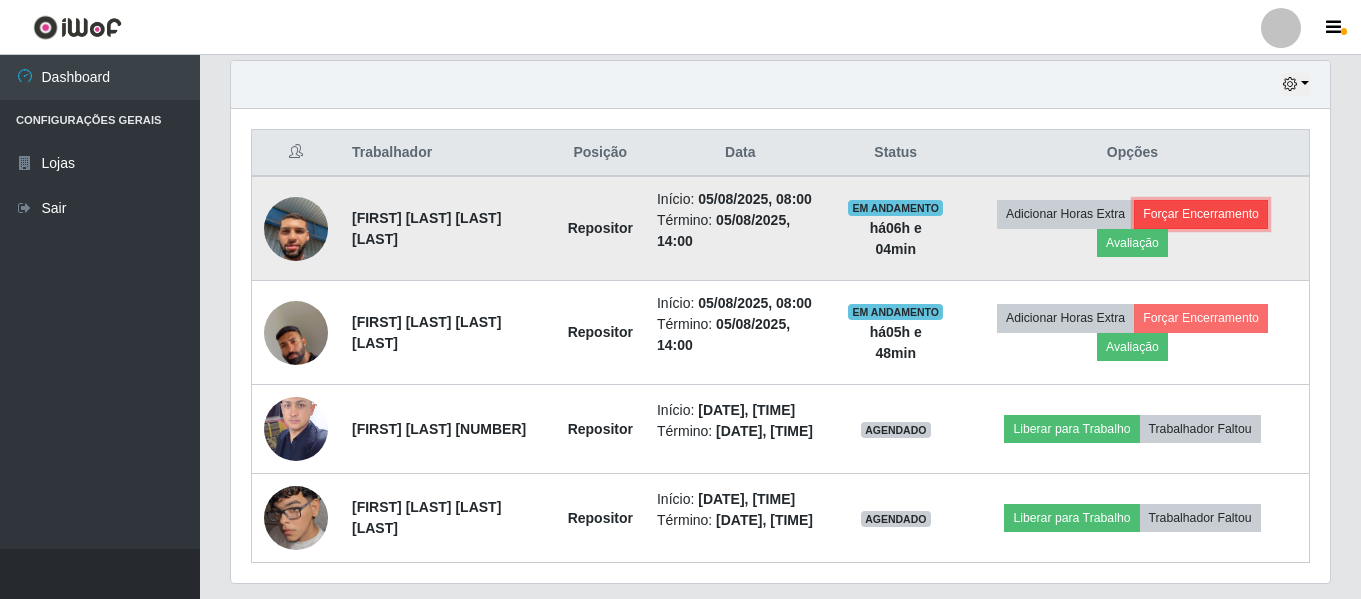 click on "Forçar Encerramento" at bounding box center (1201, 214) 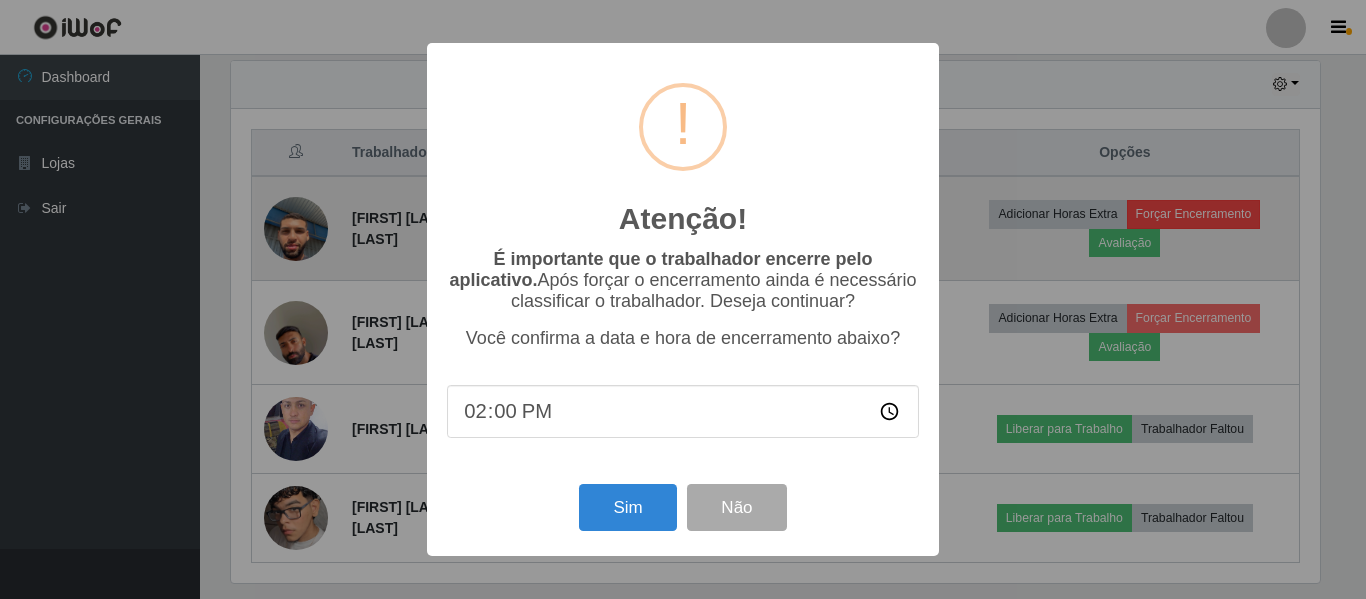 scroll, scrollTop: 999585, scrollLeft: 998911, axis: both 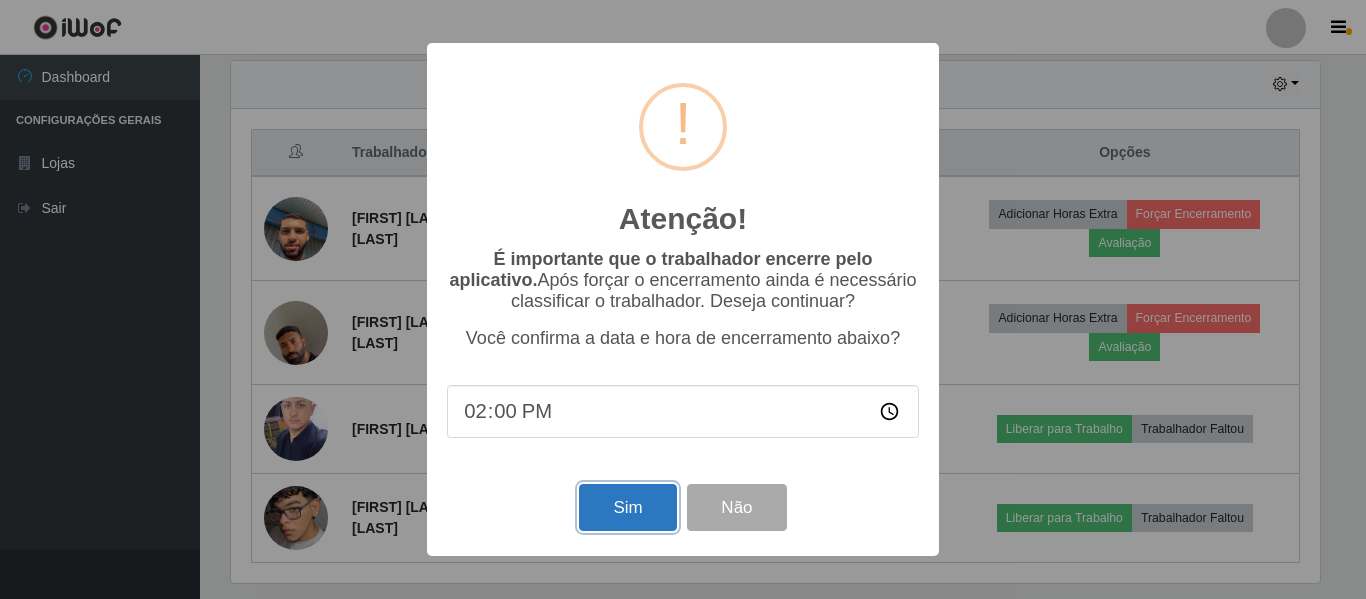 click on "Sim" at bounding box center (627, 507) 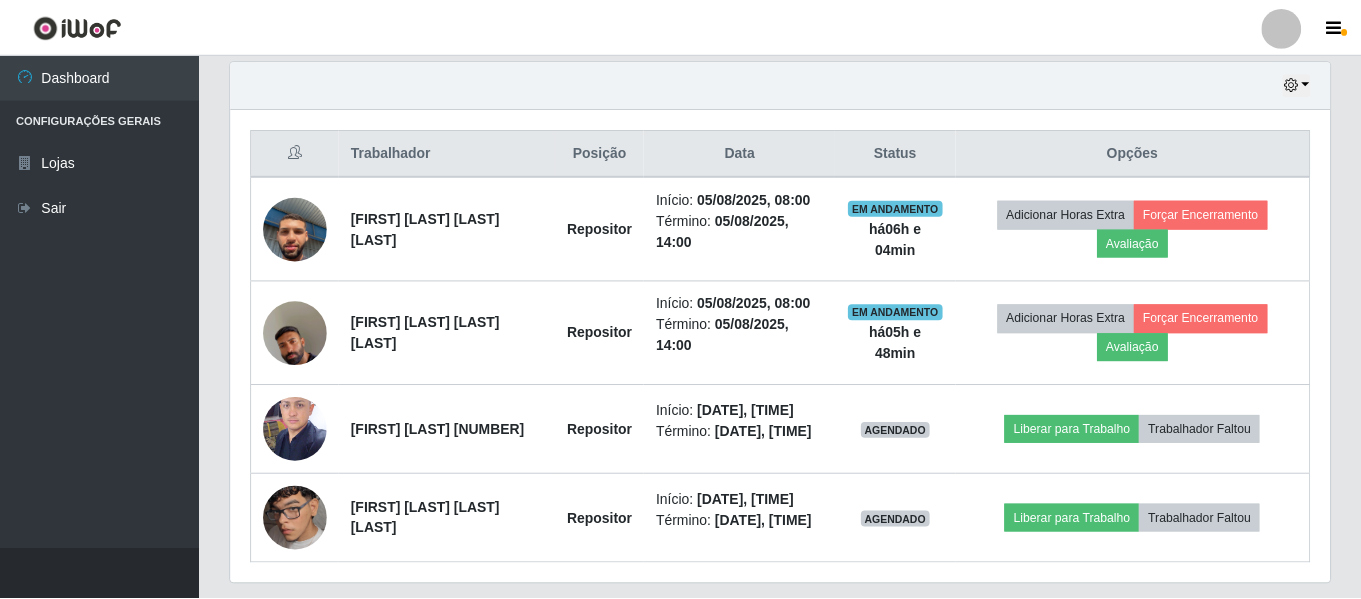 scroll, scrollTop: 999585, scrollLeft: 998901, axis: both 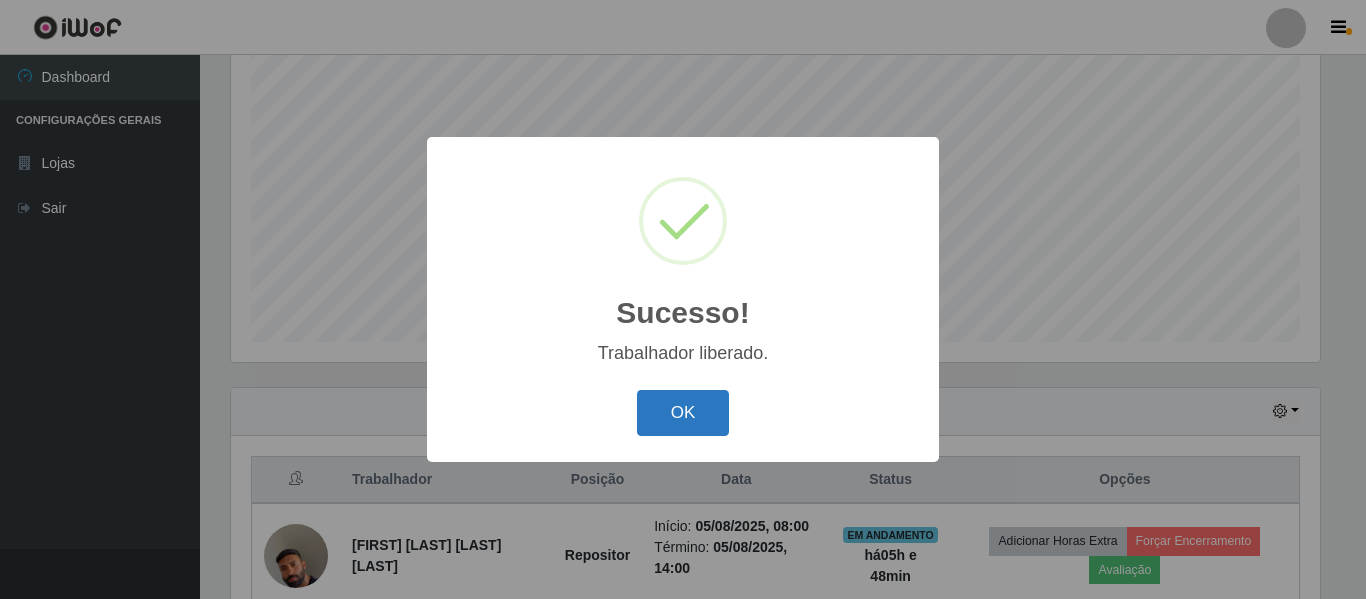 click on "OK" at bounding box center (683, 413) 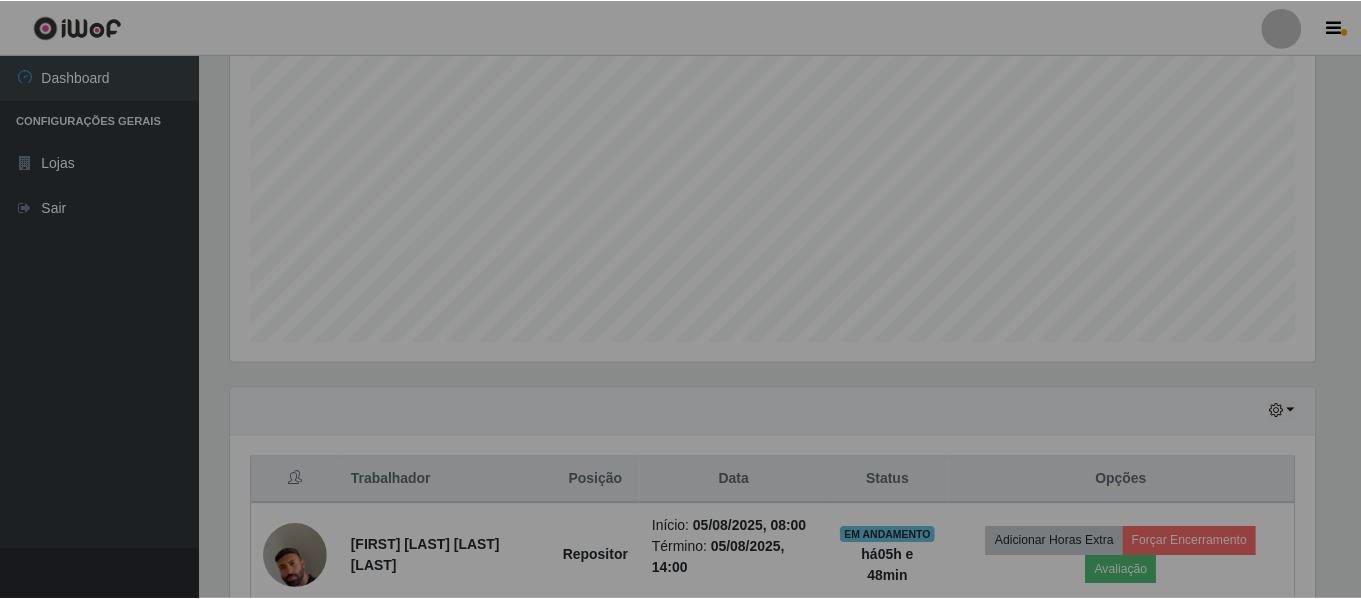 scroll, scrollTop: 999585, scrollLeft: 998901, axis: both 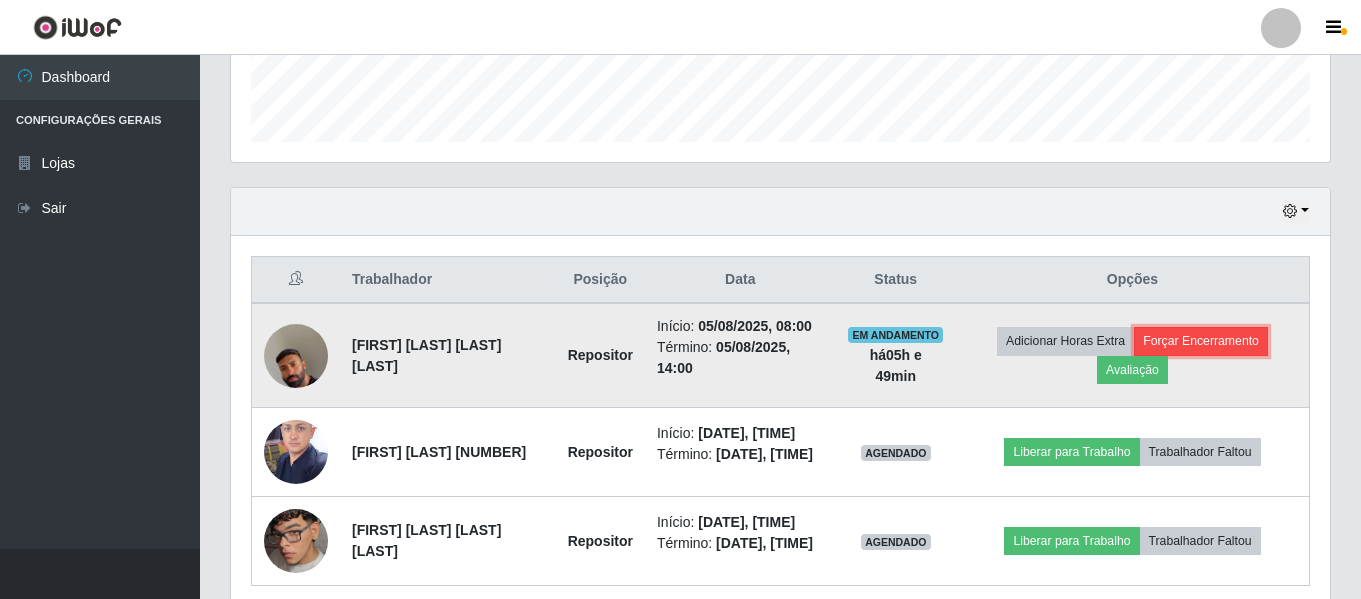 click on "Forçar Encerramento" at bounding box center [1201, 341] 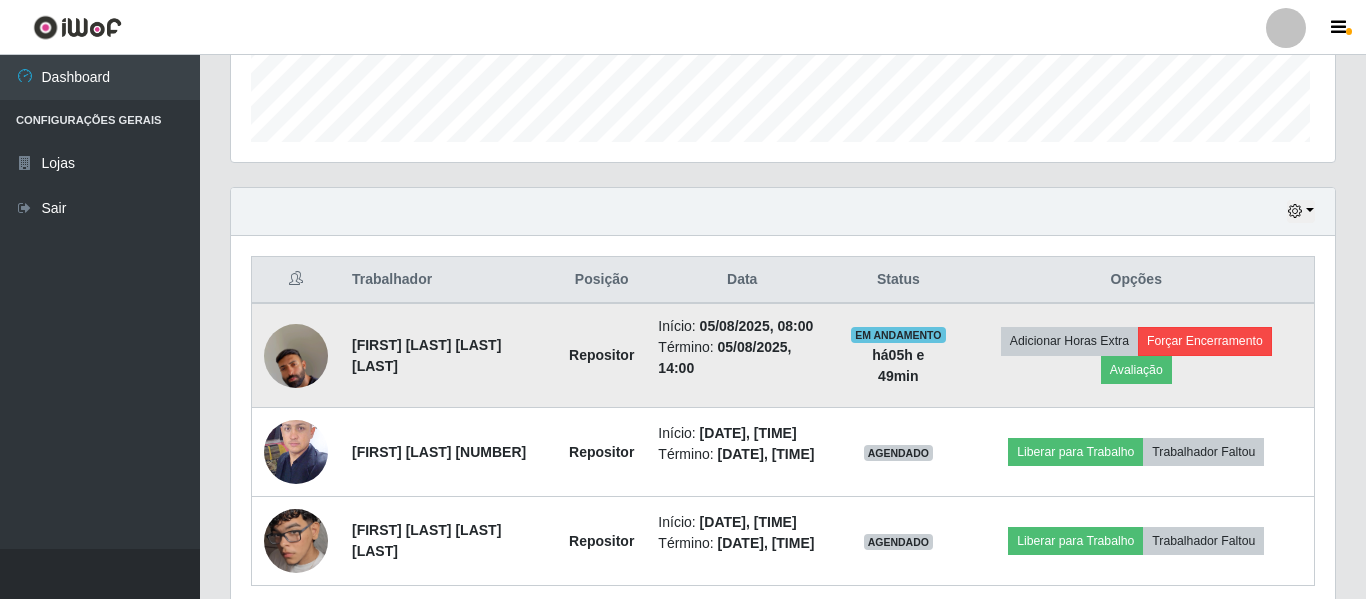 scroll, scrollTop: 999585, scrollLeft: 998911, axis: both 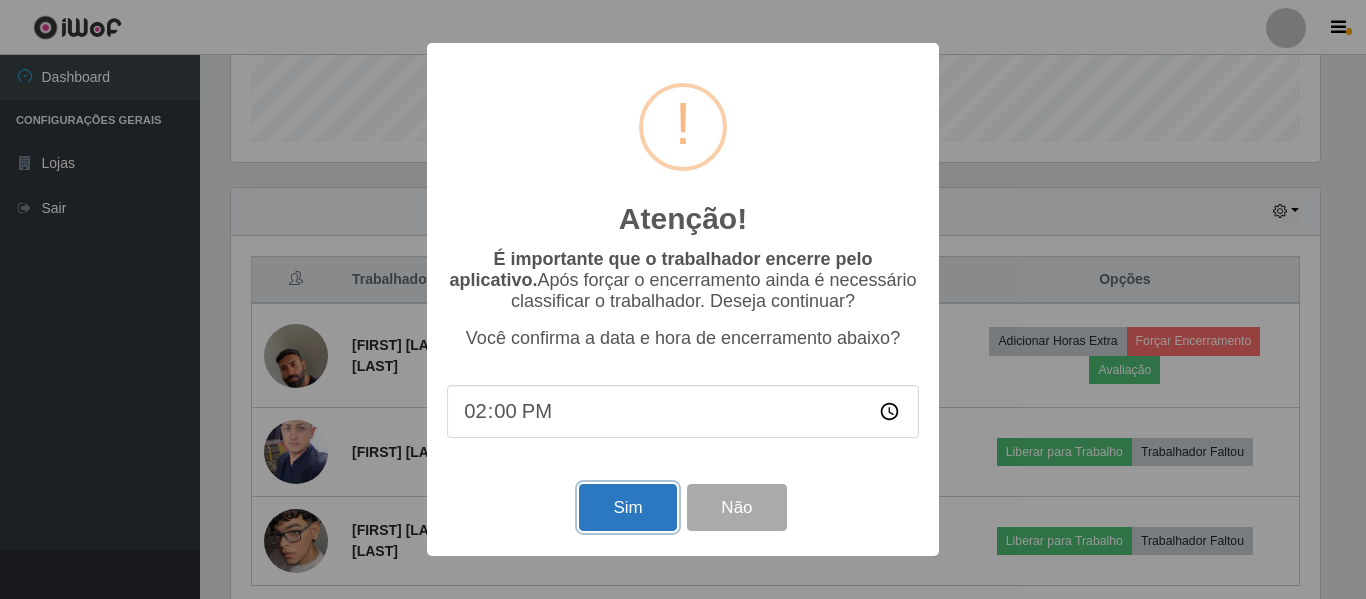 click on "Sim" at bounding box center [627, 507] 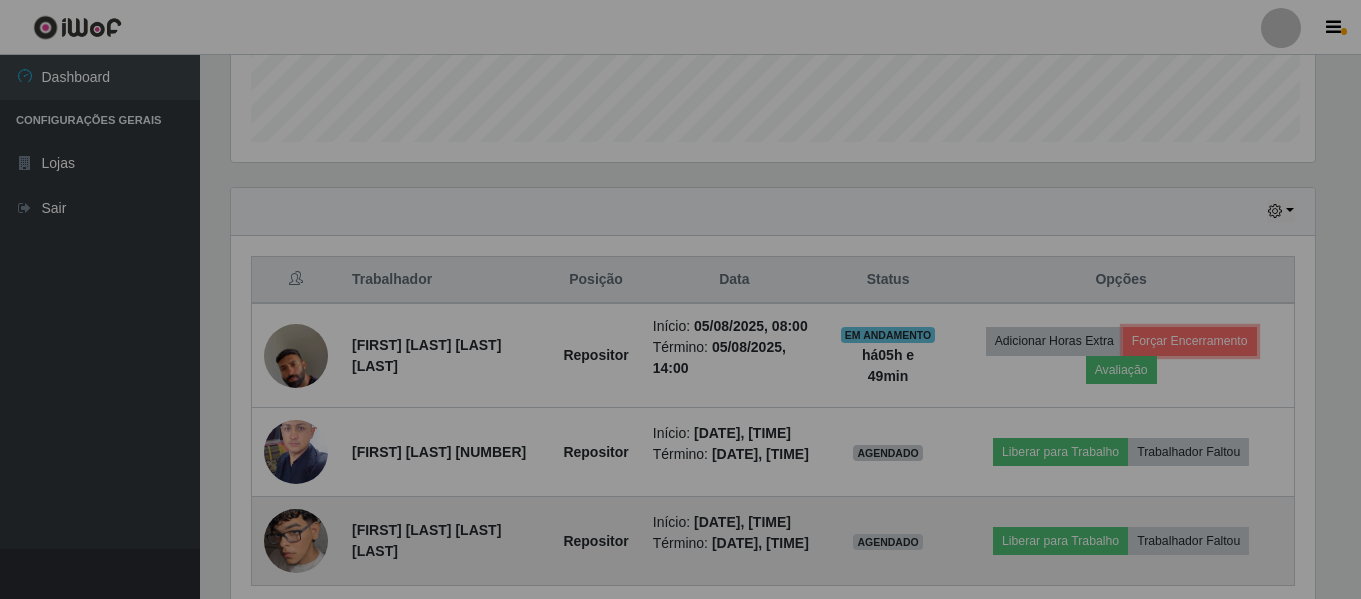 scroll, scrollTop: 999585, scrollLeft: 998901, axis: both 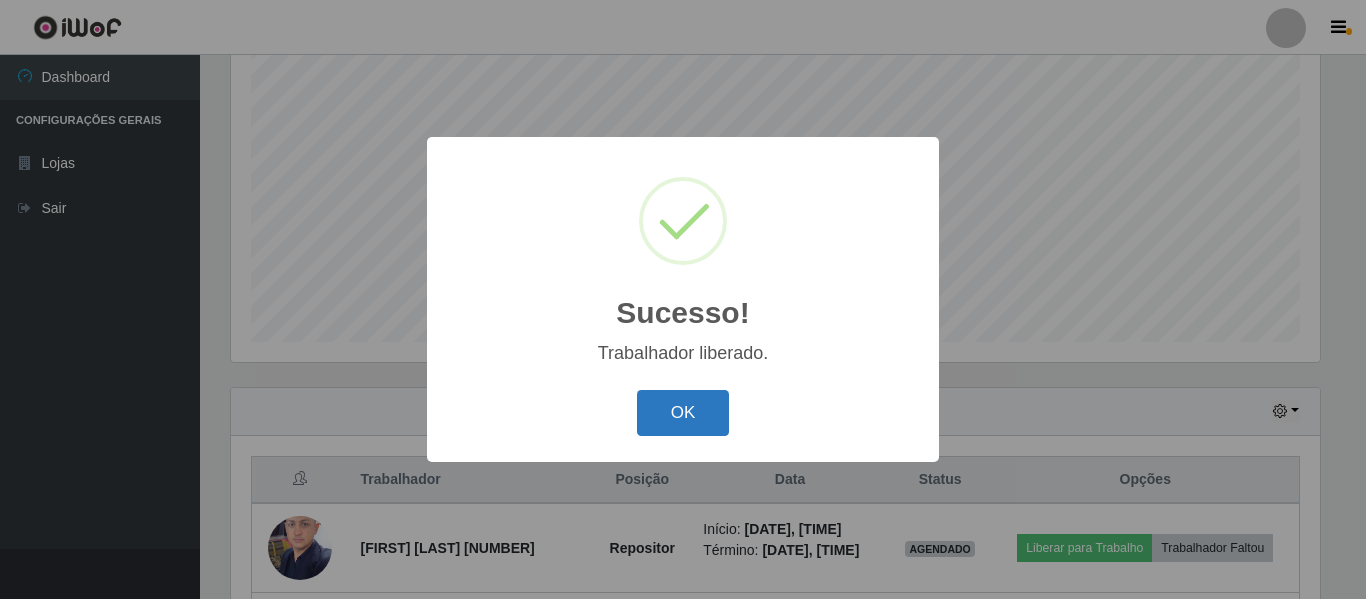 click on "OK" at bounding box center [683, 413] 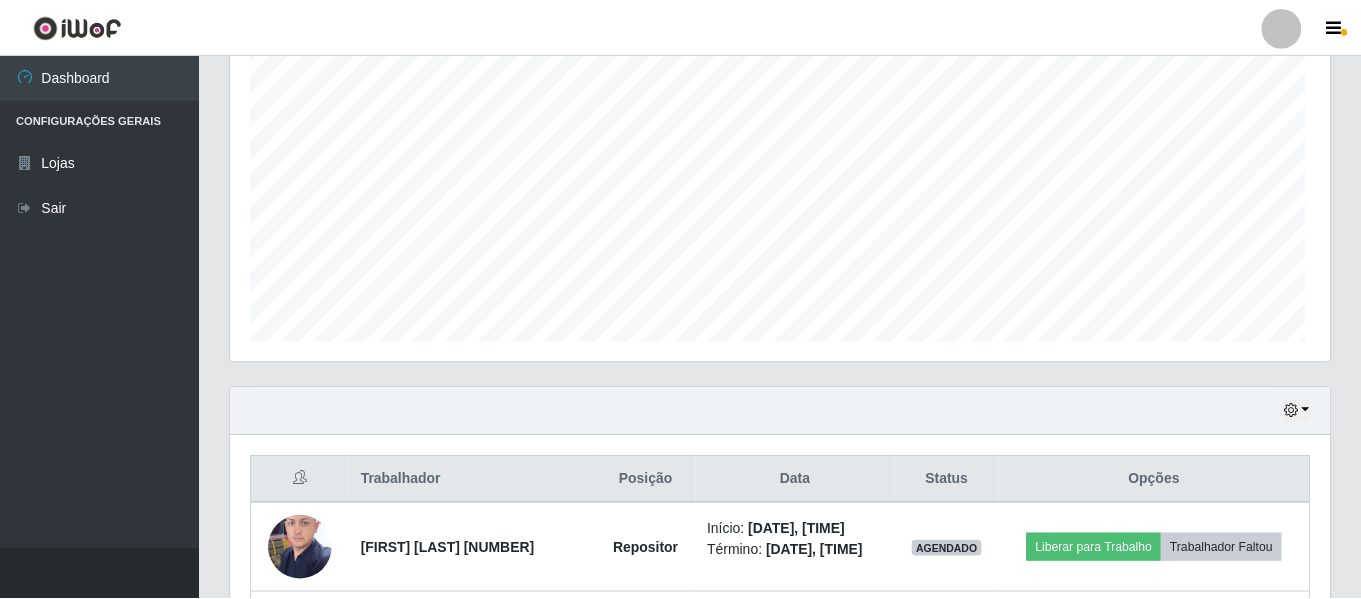 scroll, scrollTop: 999585, scrollLeft: 998901, axis: both 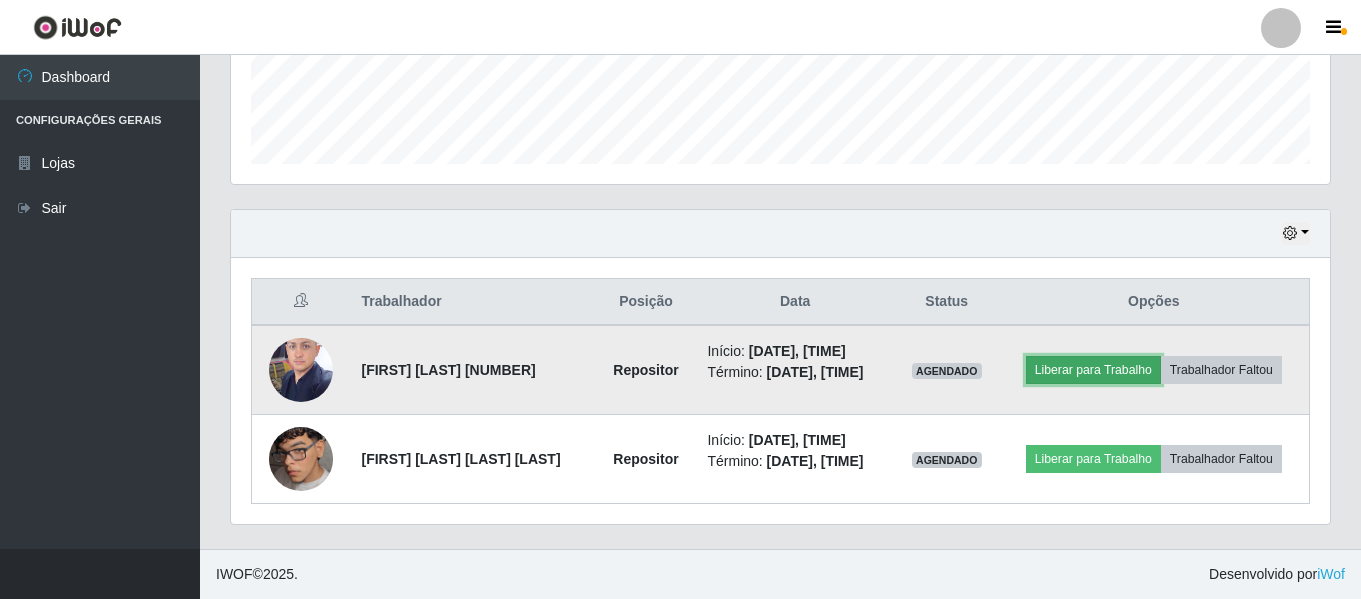 click on "Liberar para Trabalho" at bounding box center [1093, 370] 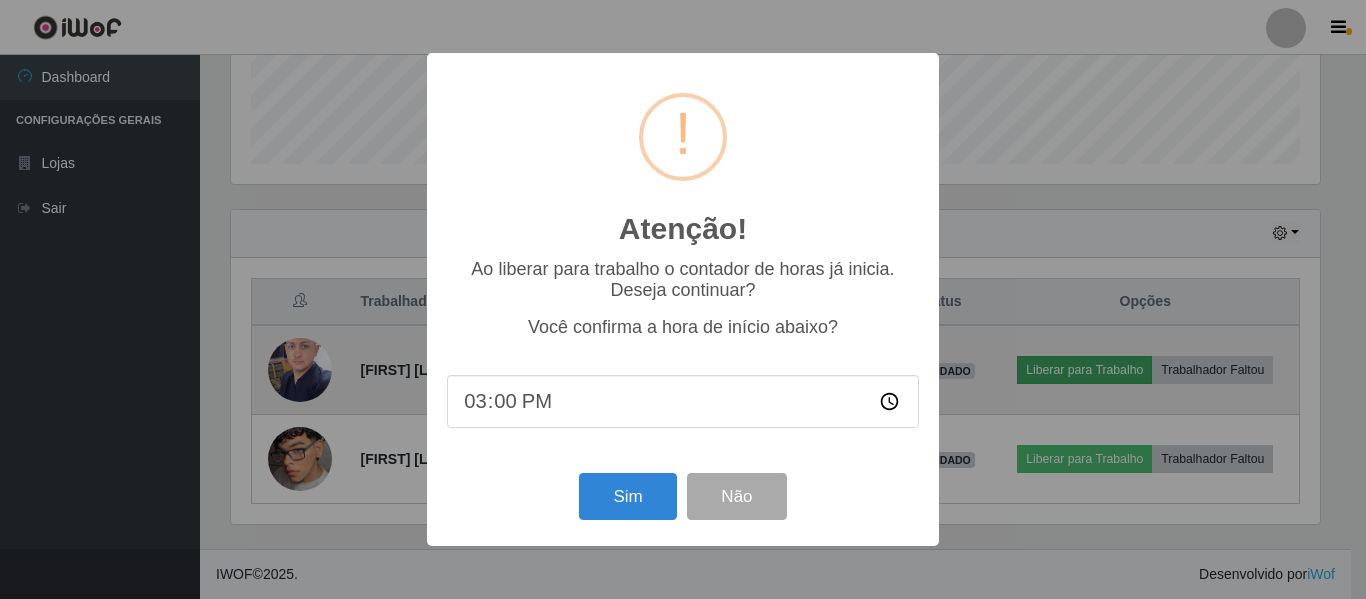 scroll, scrollTop: 999585, scrollLeft: 998911, axis: both 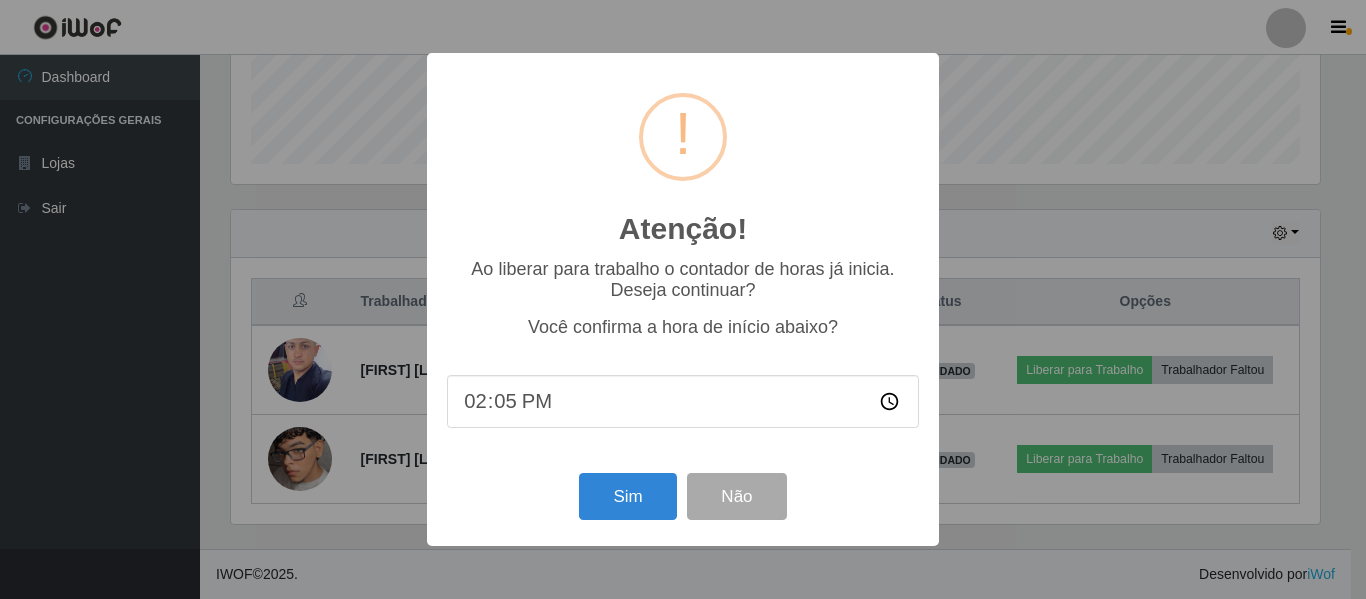 type on "14:53" 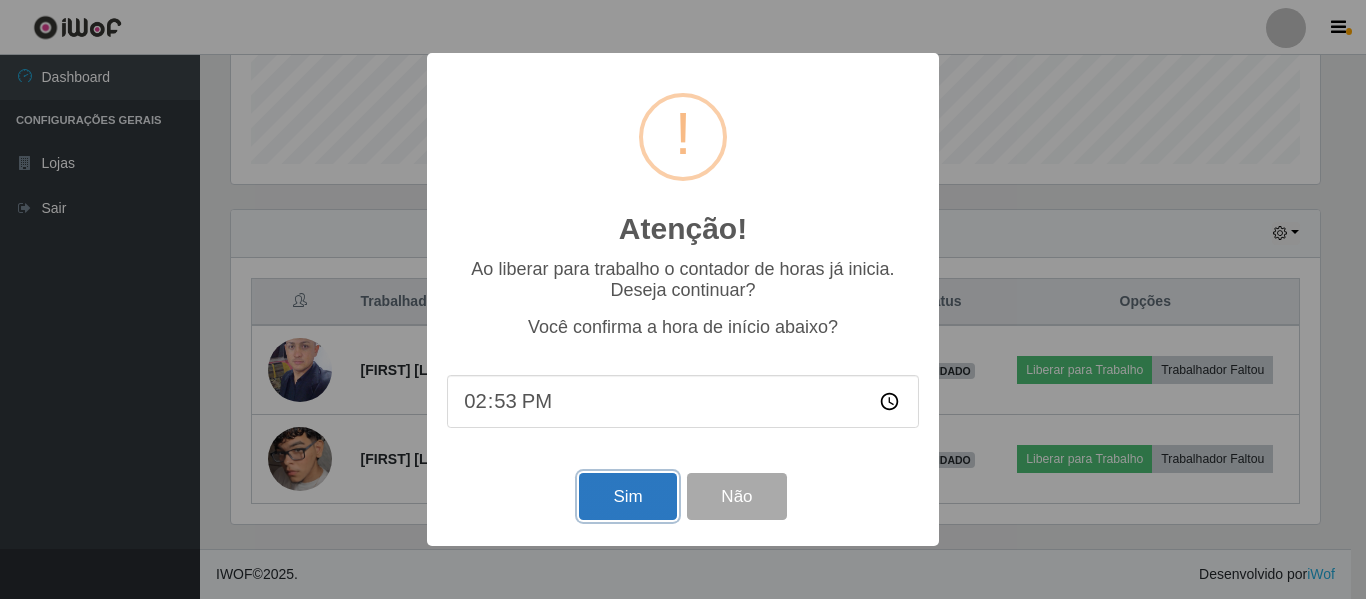 click on "Sim" at bounding box center [627, 496] 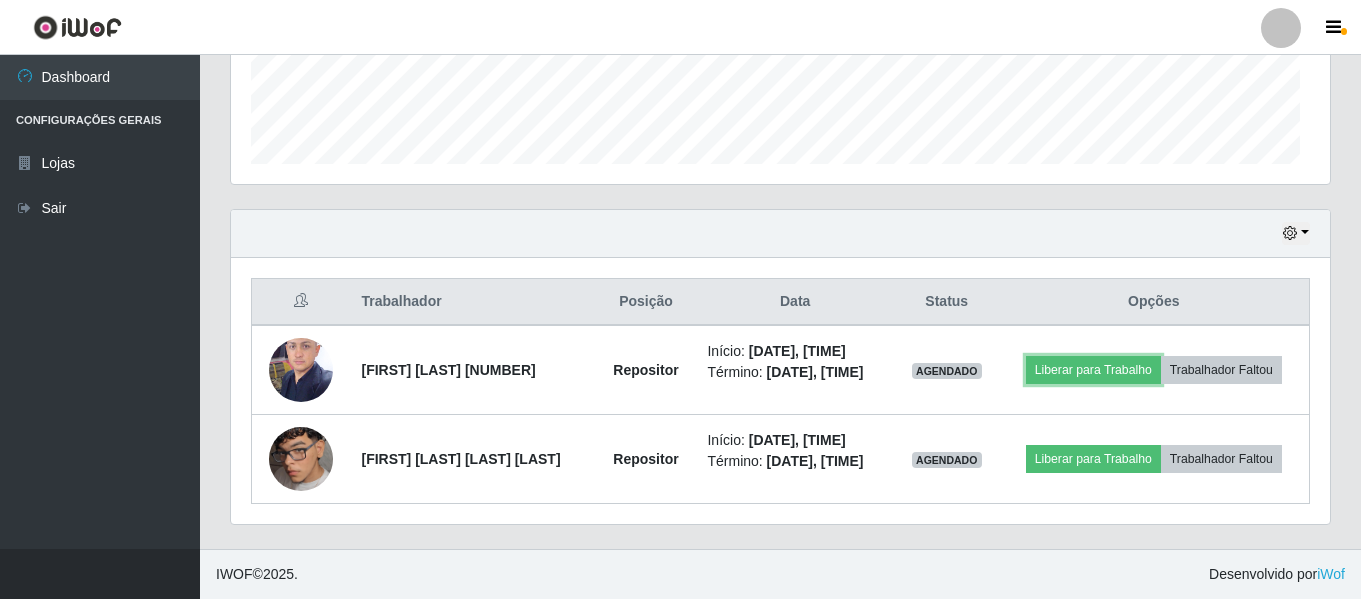 scroll, scrollTop: 999585, scrollLeft: 998901, axis: both 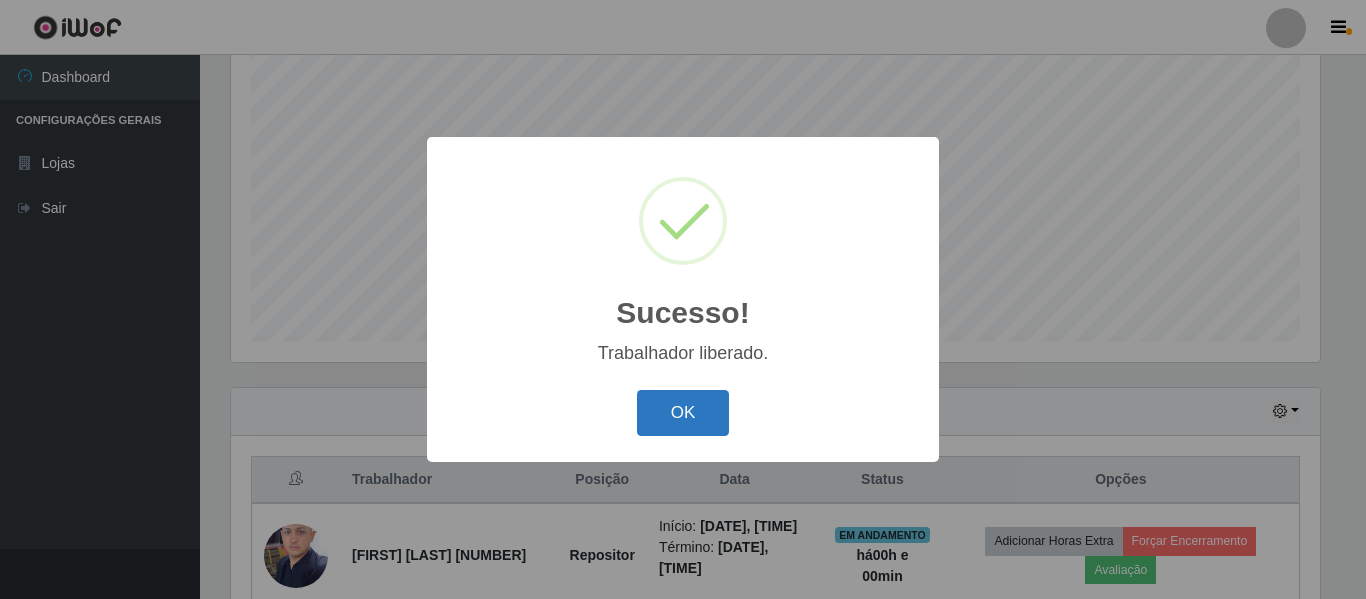 click on "OK" at bounding box center [683, 413] 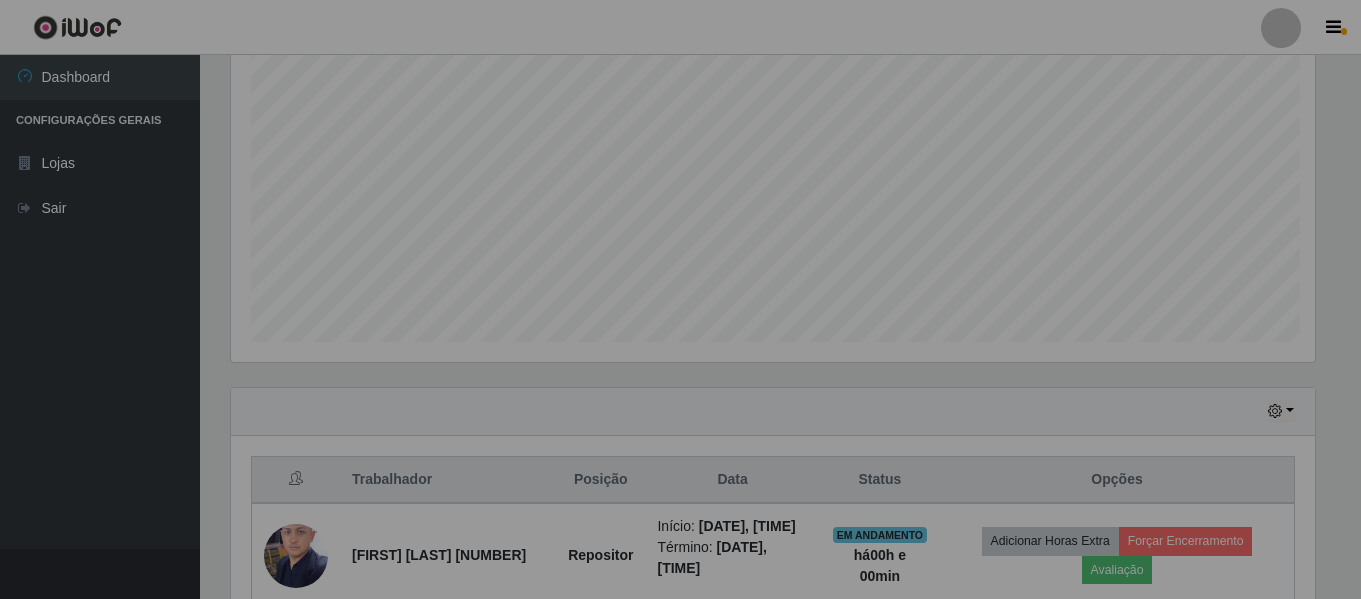 scroll, scrollTop: 999585, scrollLeft: 998901, axis: both 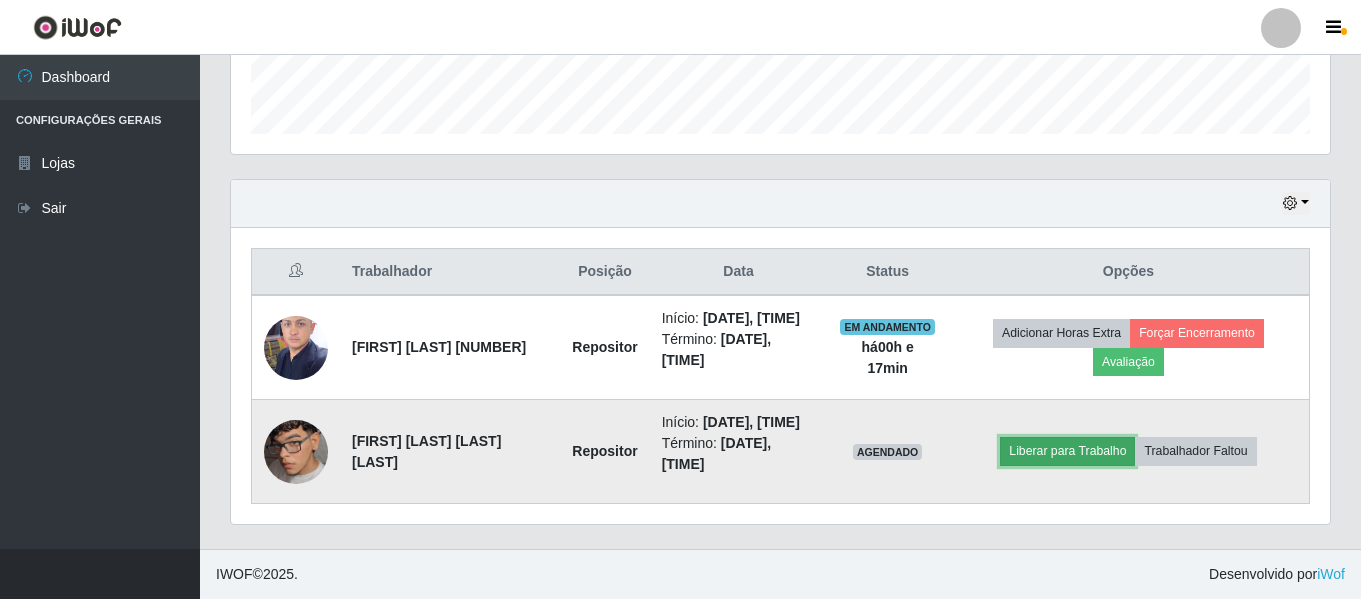 click on "Liberar para Trabalho" at bounding box center (1067, 451) 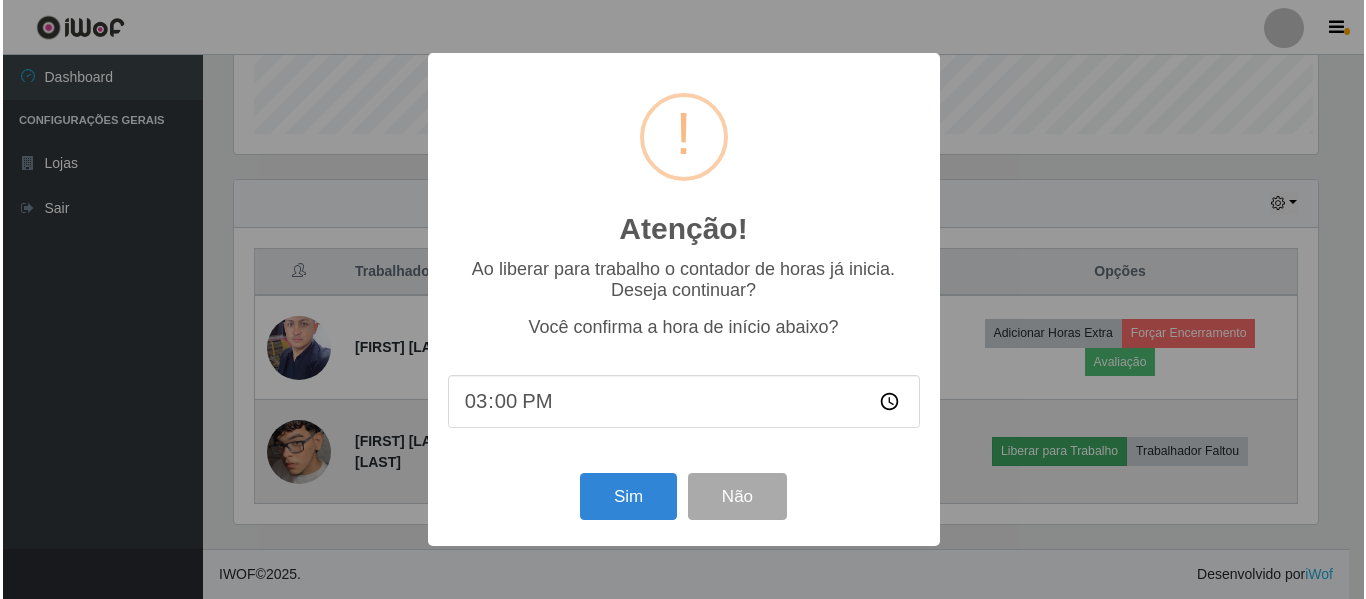 scroll, scrollTop: 999585, scrollLeft: 998911, axis: both 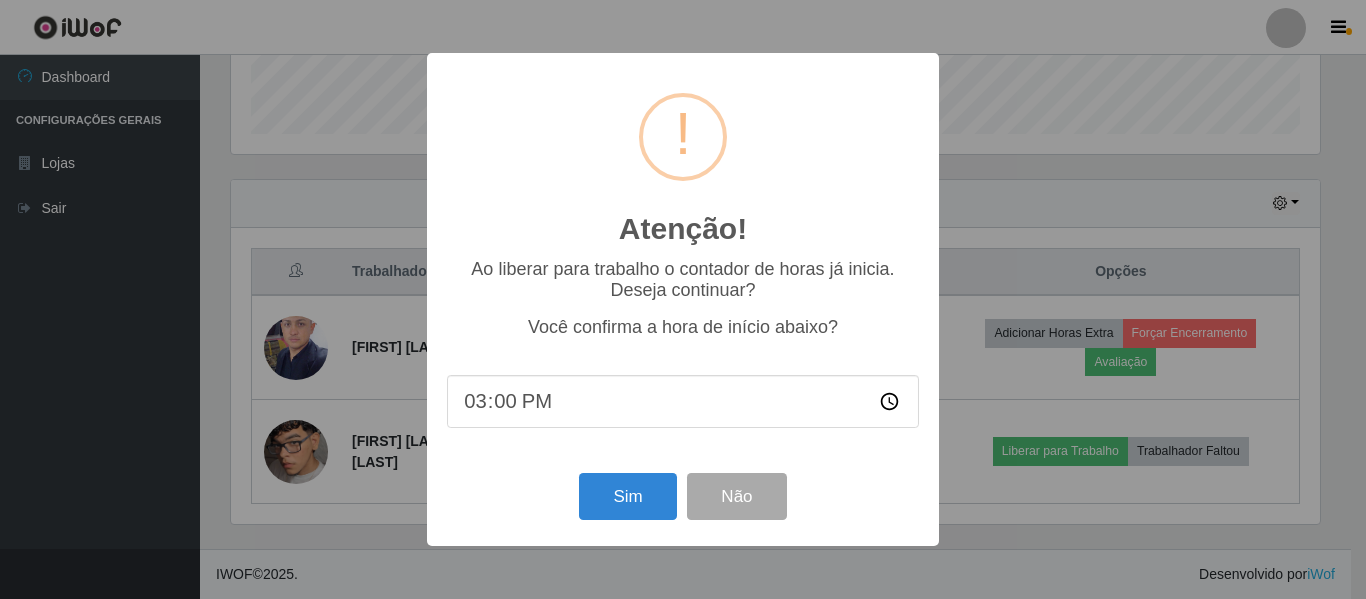click on "15:00" at bounding box center (683, 401) 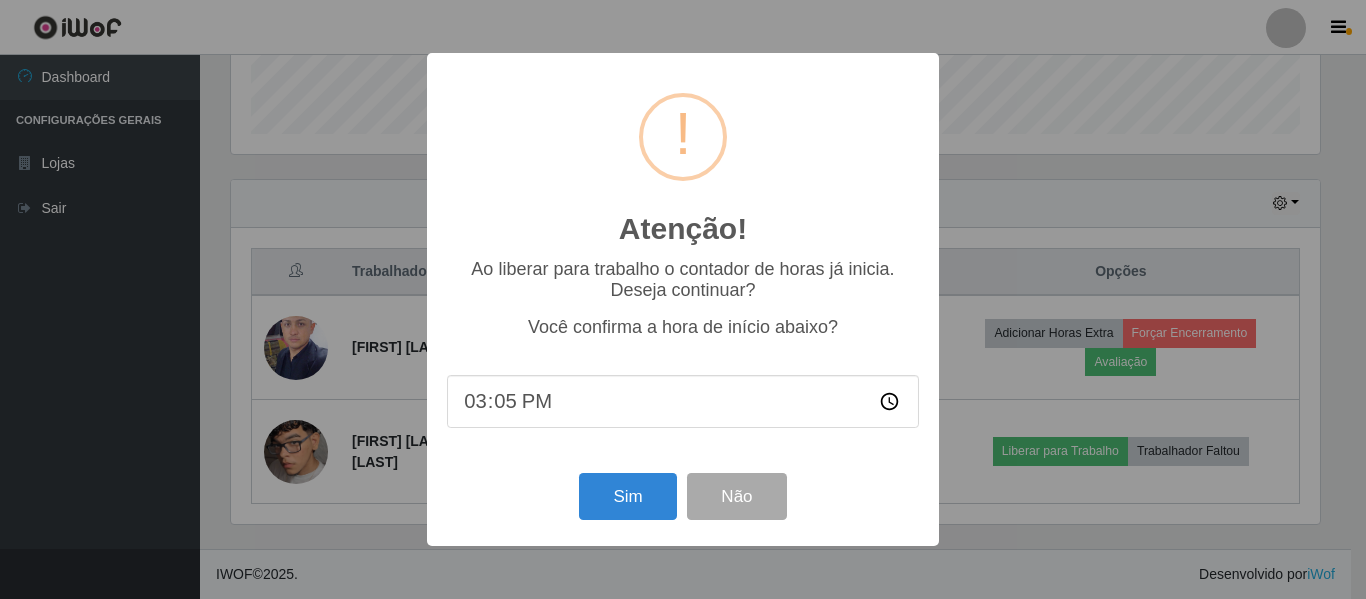 click on "15:05" at bounding box center (683, 401) 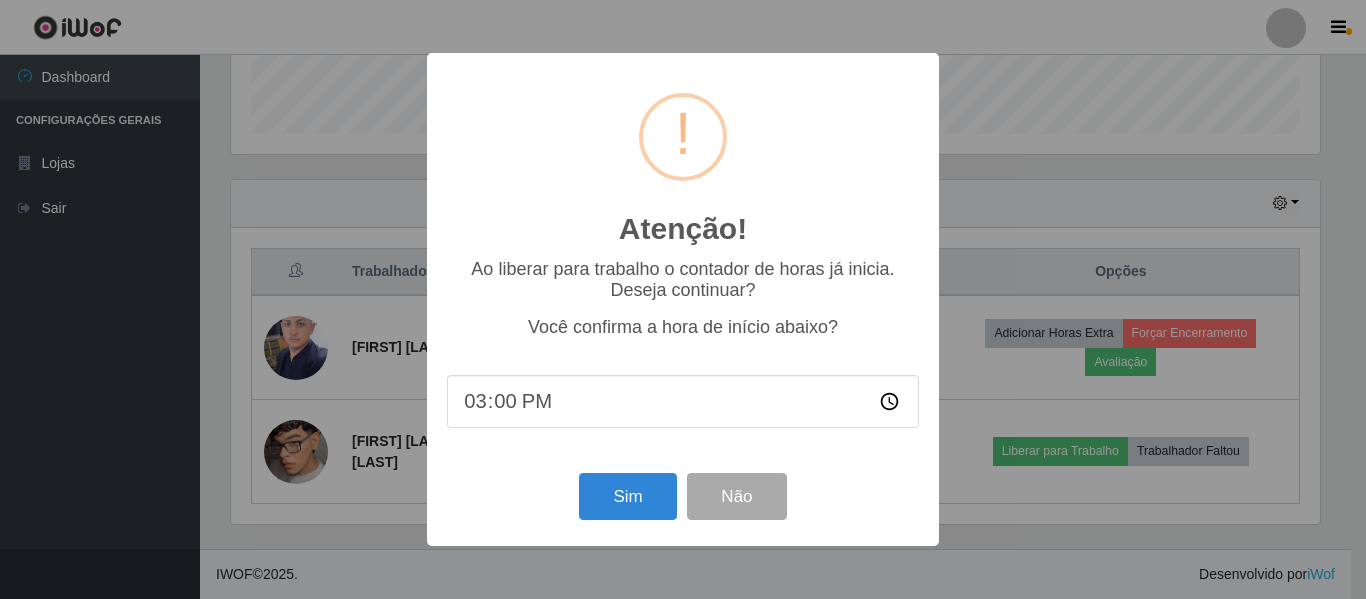 type on "15:08" 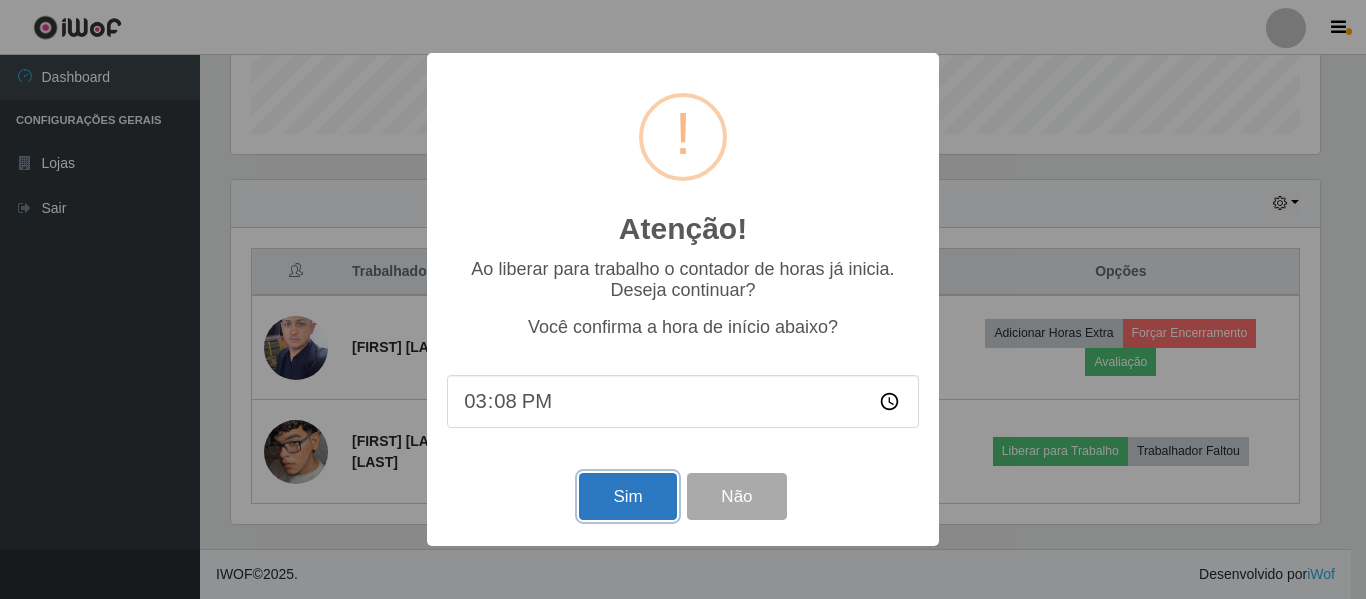 click on "Sim" at bounding box center (627, 496) 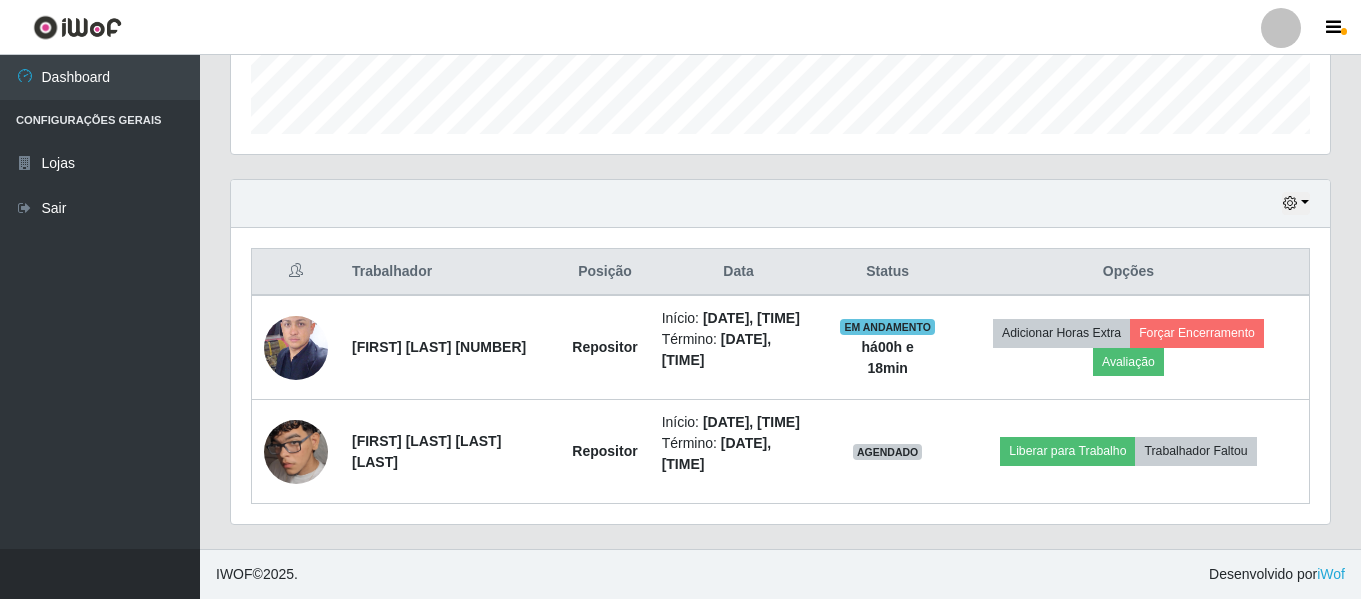 scroll, scrollTop: 999585, scrollLeft: 998901, axis: both 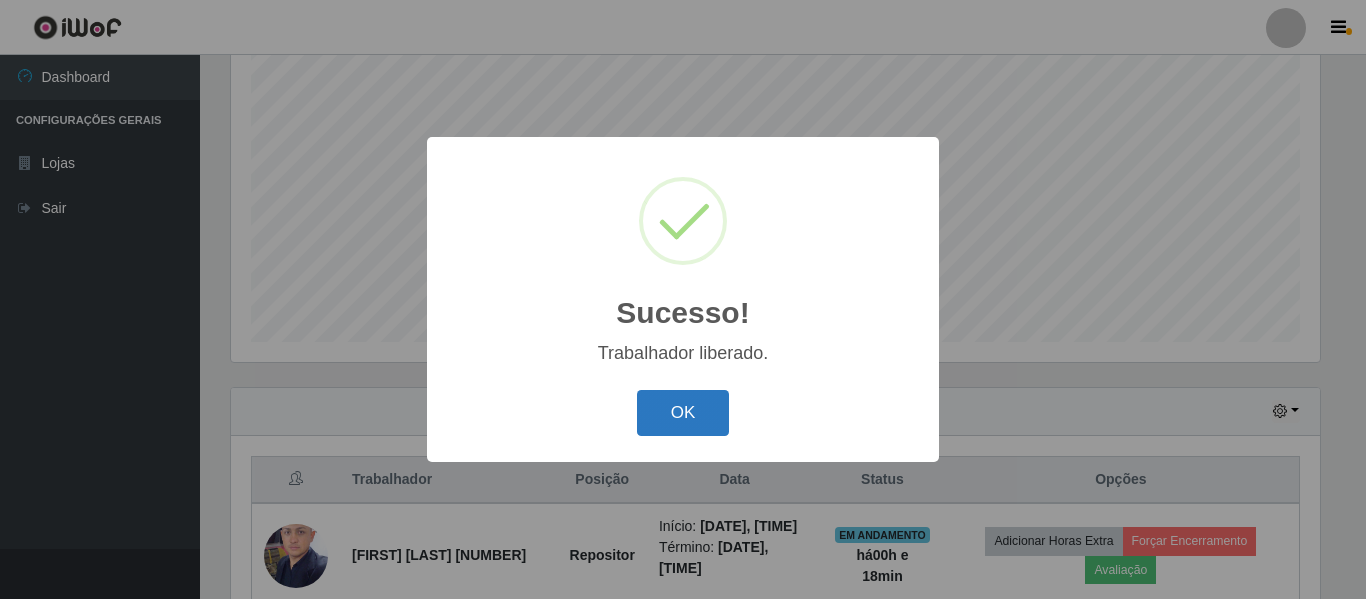 click on "OK" at bounding box center [683, 413] 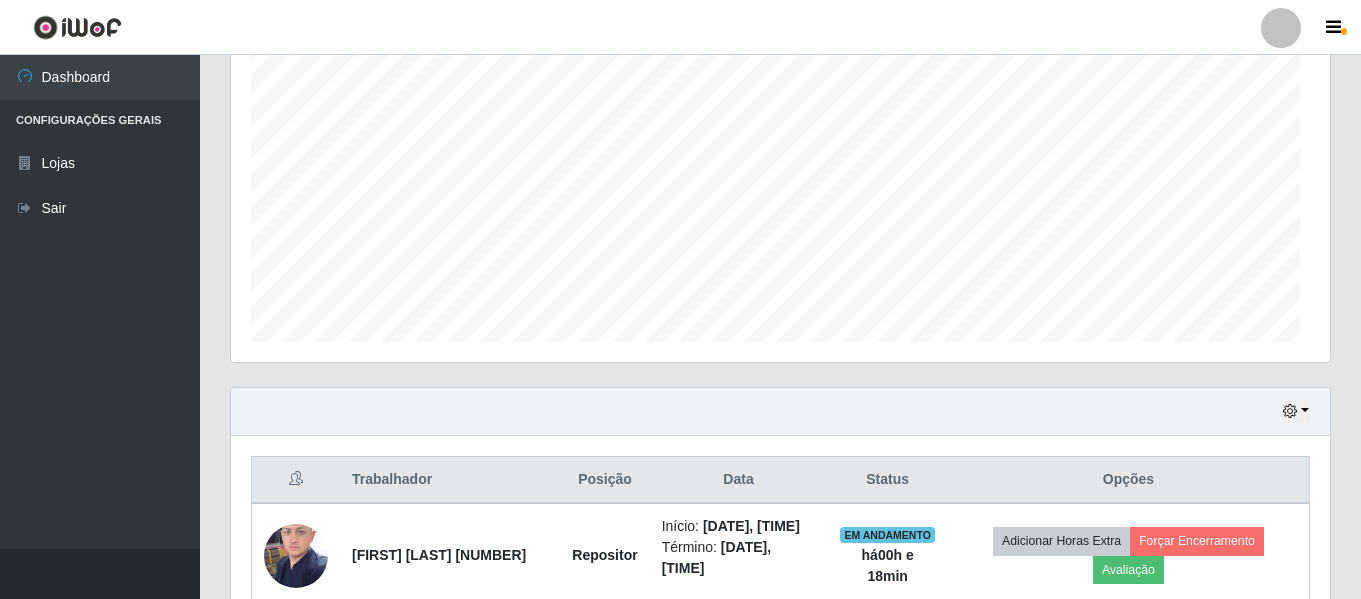 scroll, scrollTop: 999585, scrollLeft: 998901, axis: both 